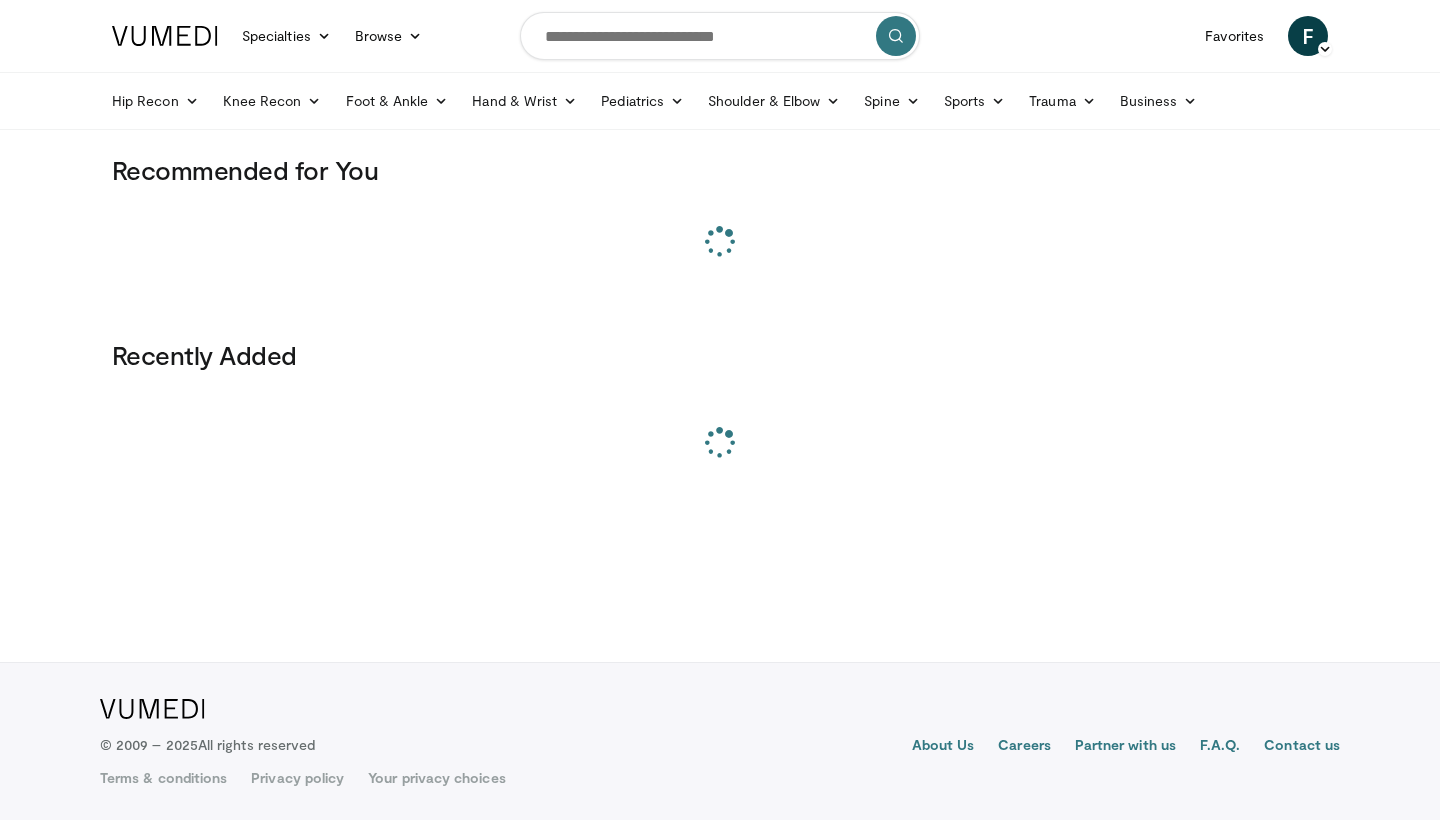 scroll, scrollTop: 0, scrollLeft: 0, axis: both 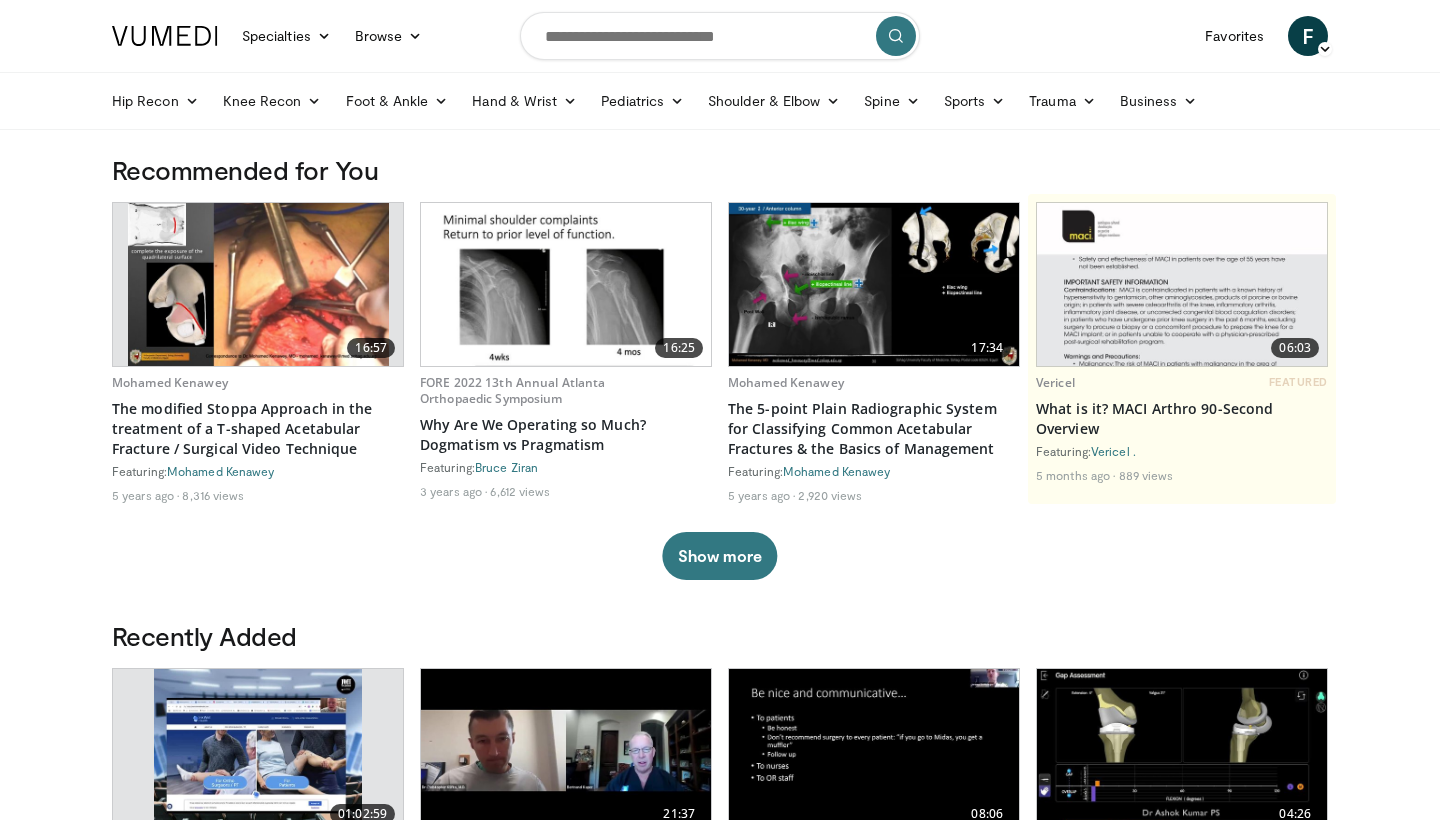 click at bounding box center [566, 284] 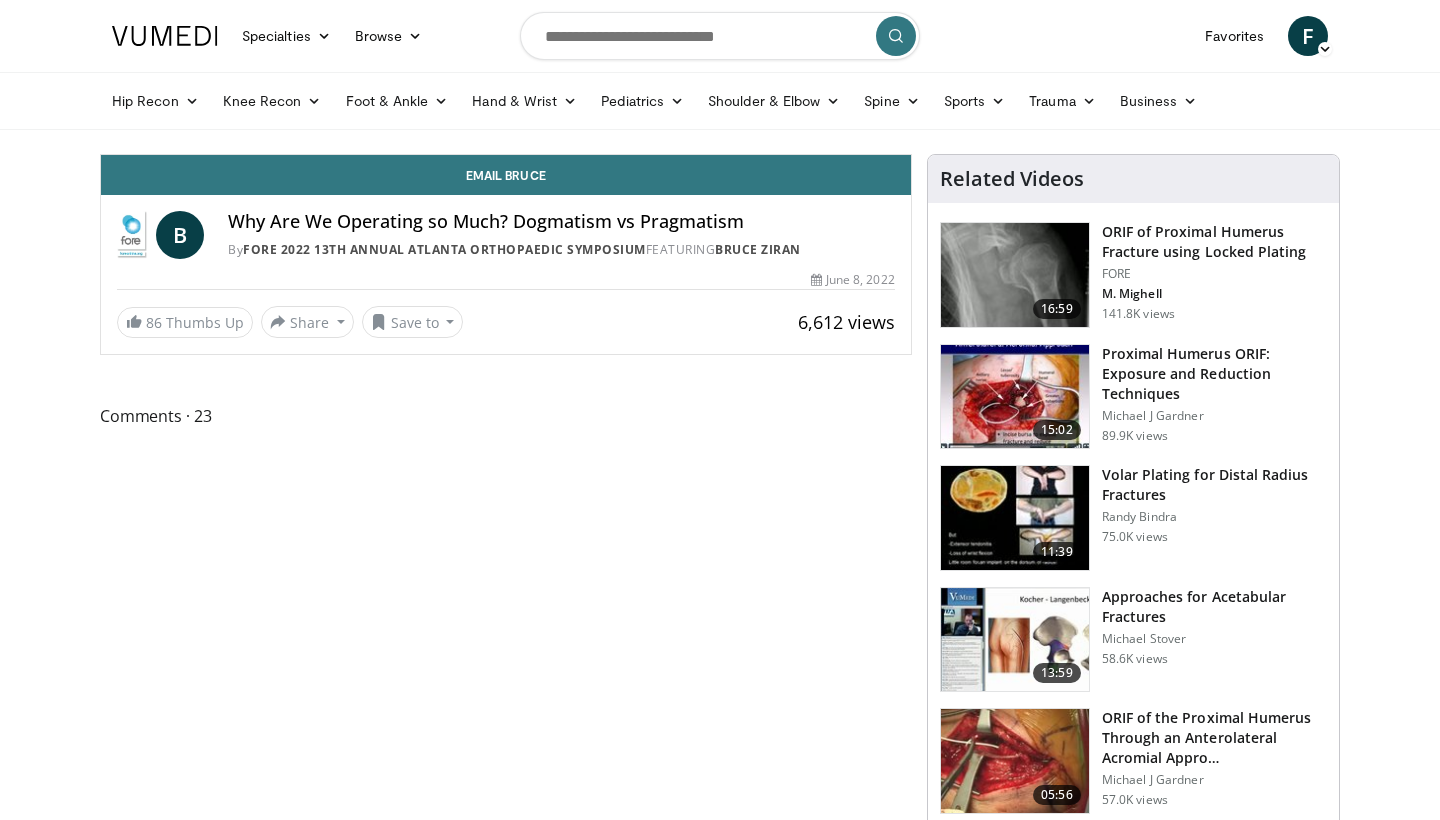 scroll, scrollTop: 0, scrollLeft: 0, axis: both 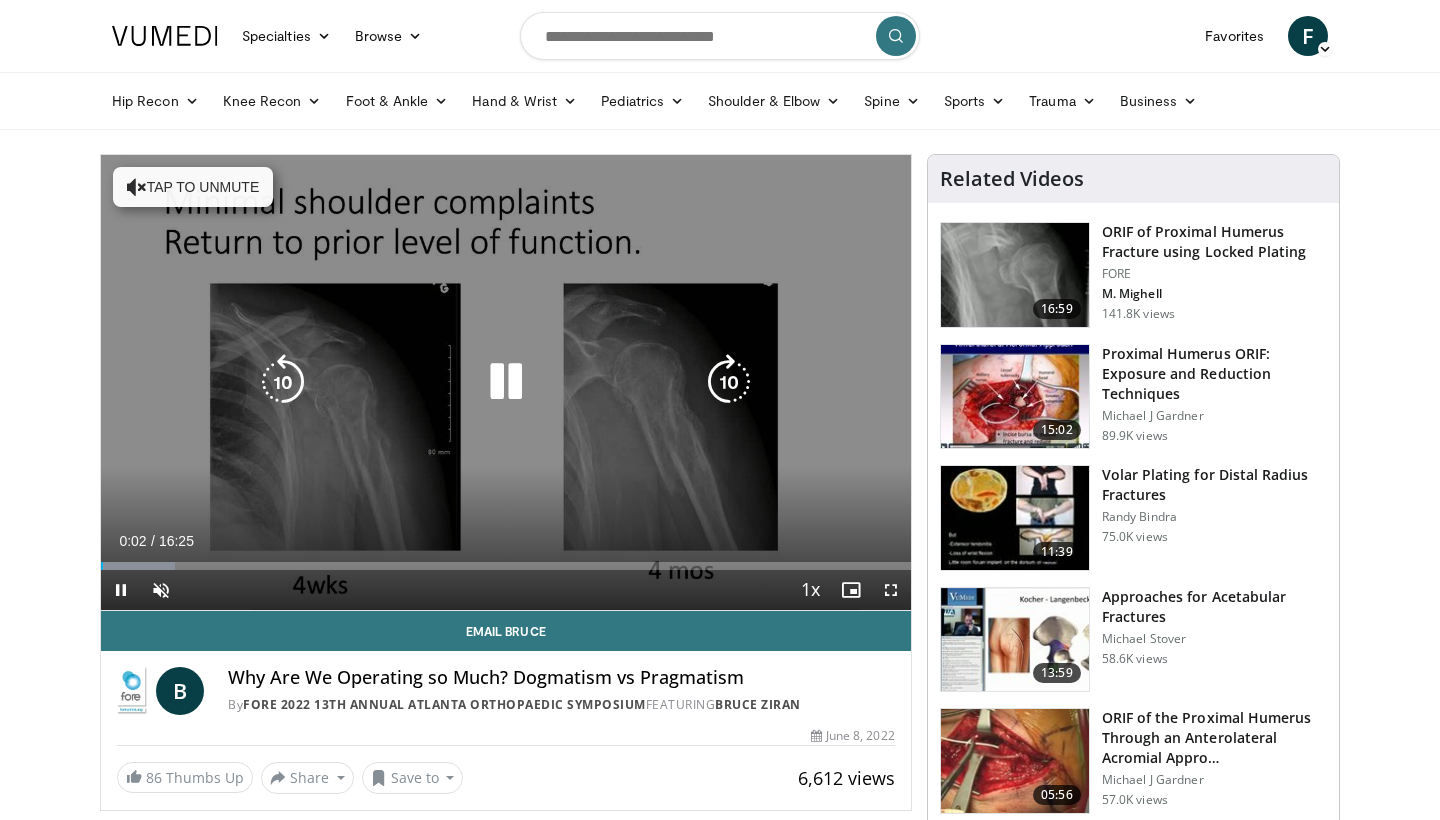 click on "Tap to unmute" at bounding box center (193, 187) 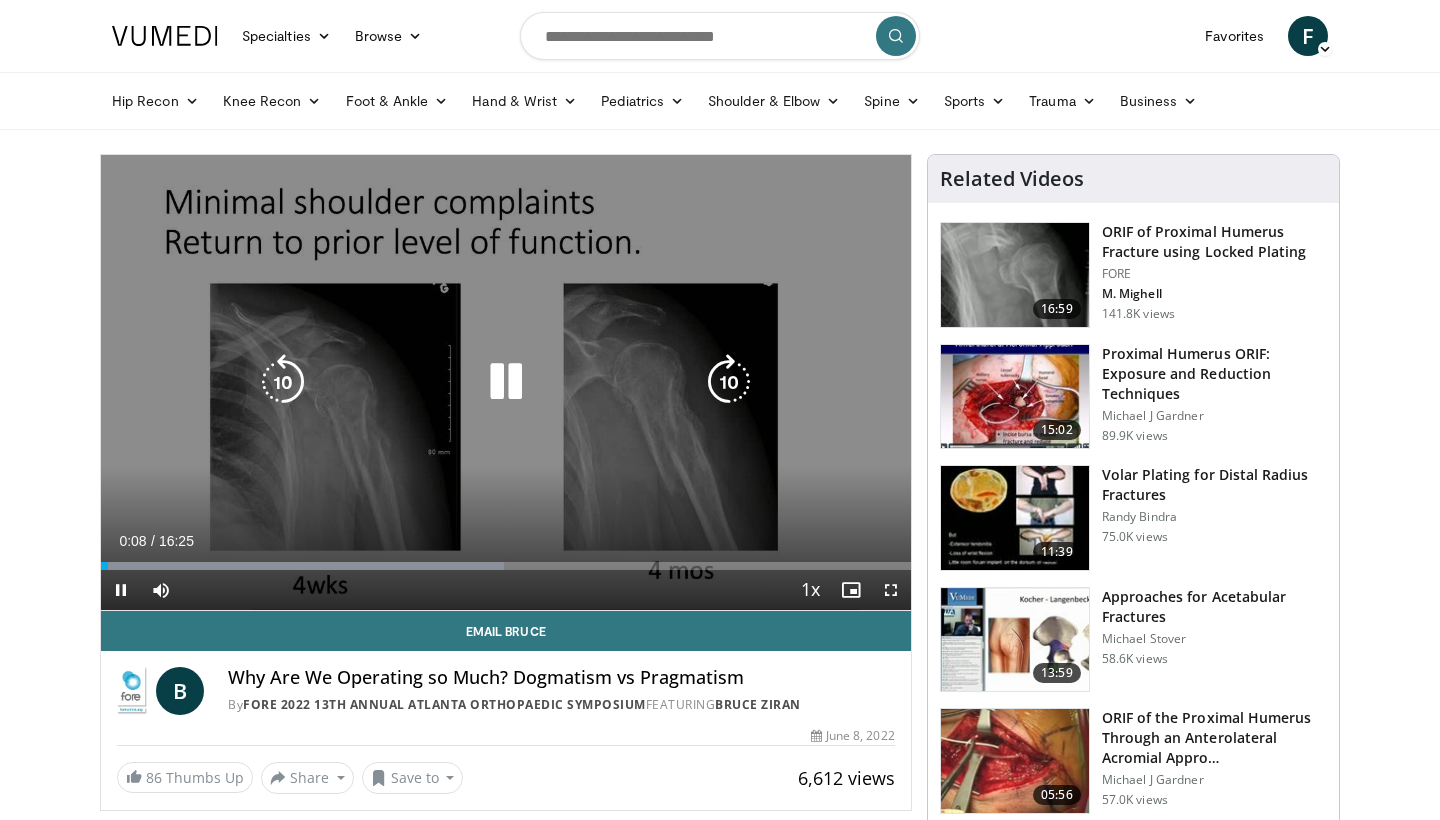 scroll, scrollTop: 0, scrollLeft: 0, axis: both 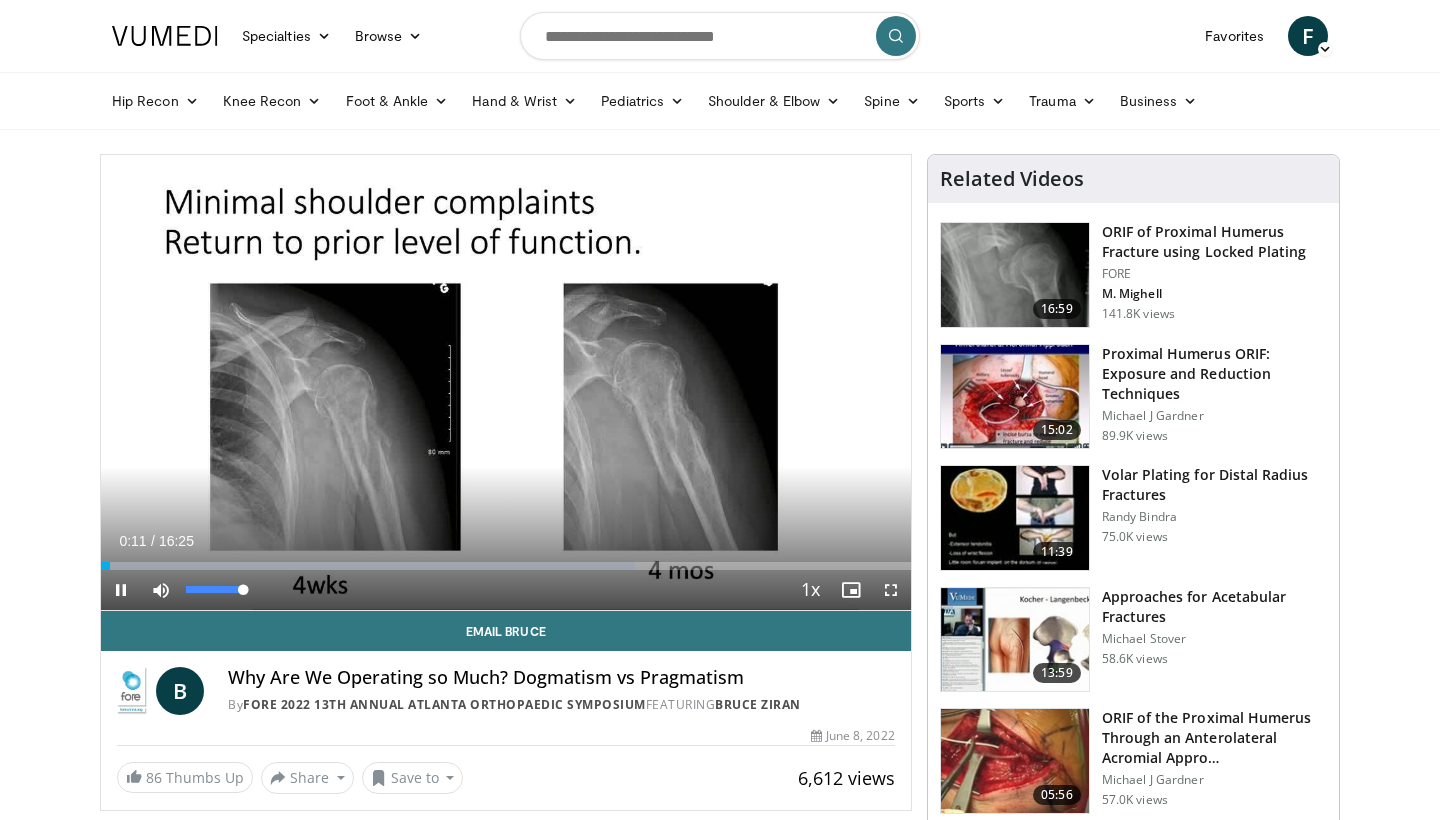 drag, startPoint x: 246, startPoint y: 591, endPoint x: 298, endPoint y: 590, distance: 52.009613 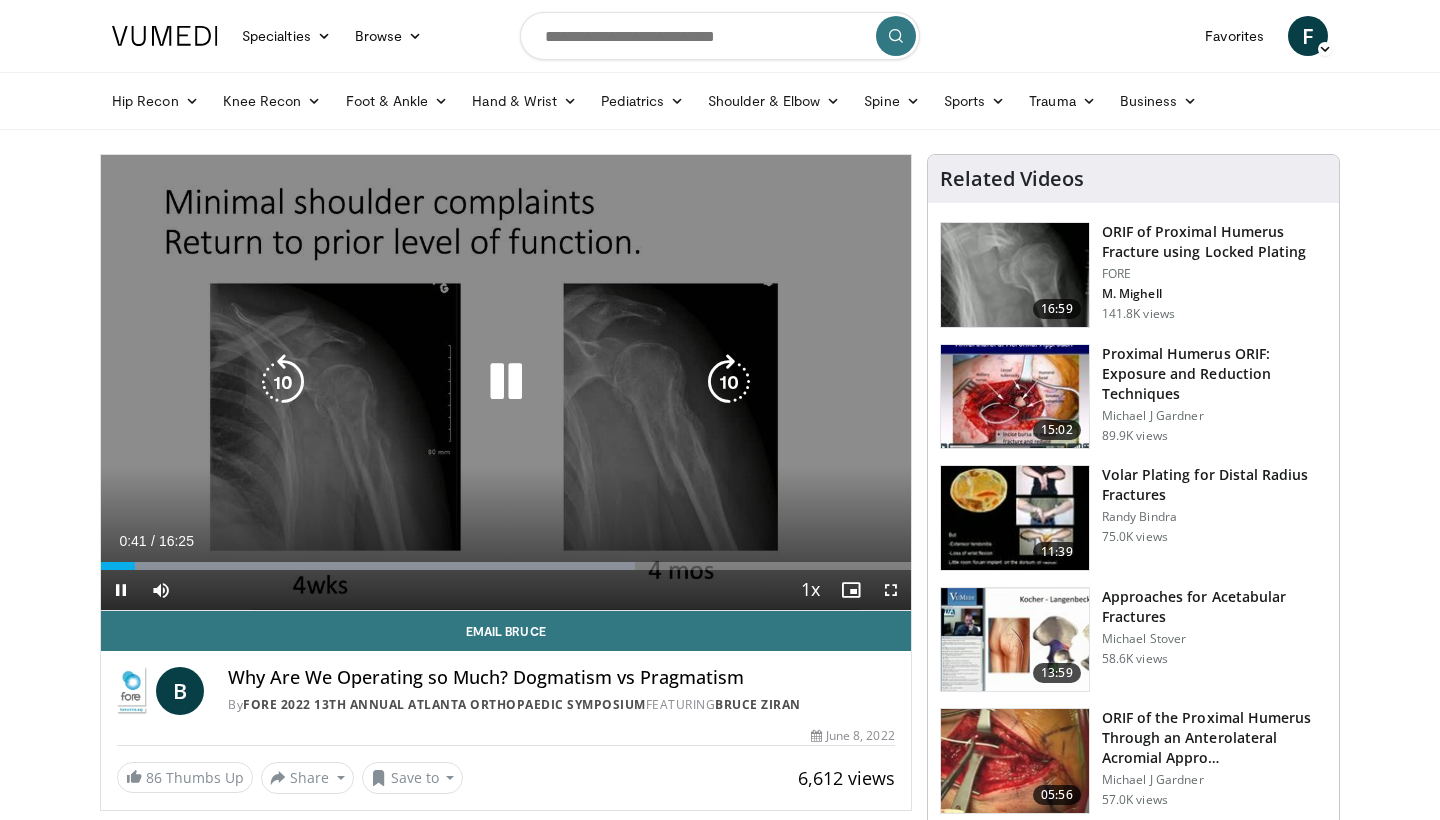 click on "10 seconds
Tap to unmute" at bounding box center [506, 382] 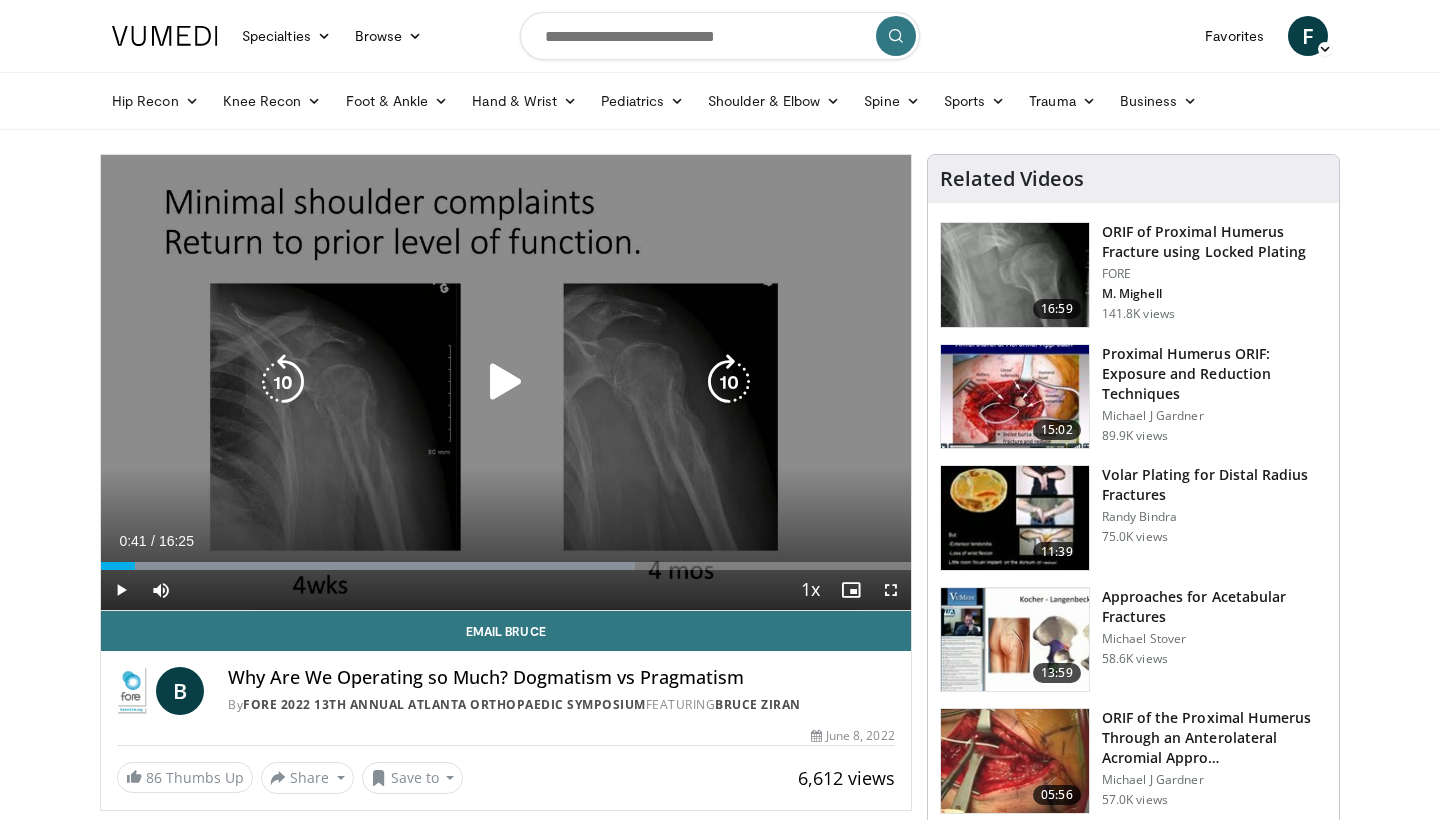 click at bounding box center [506, 382] 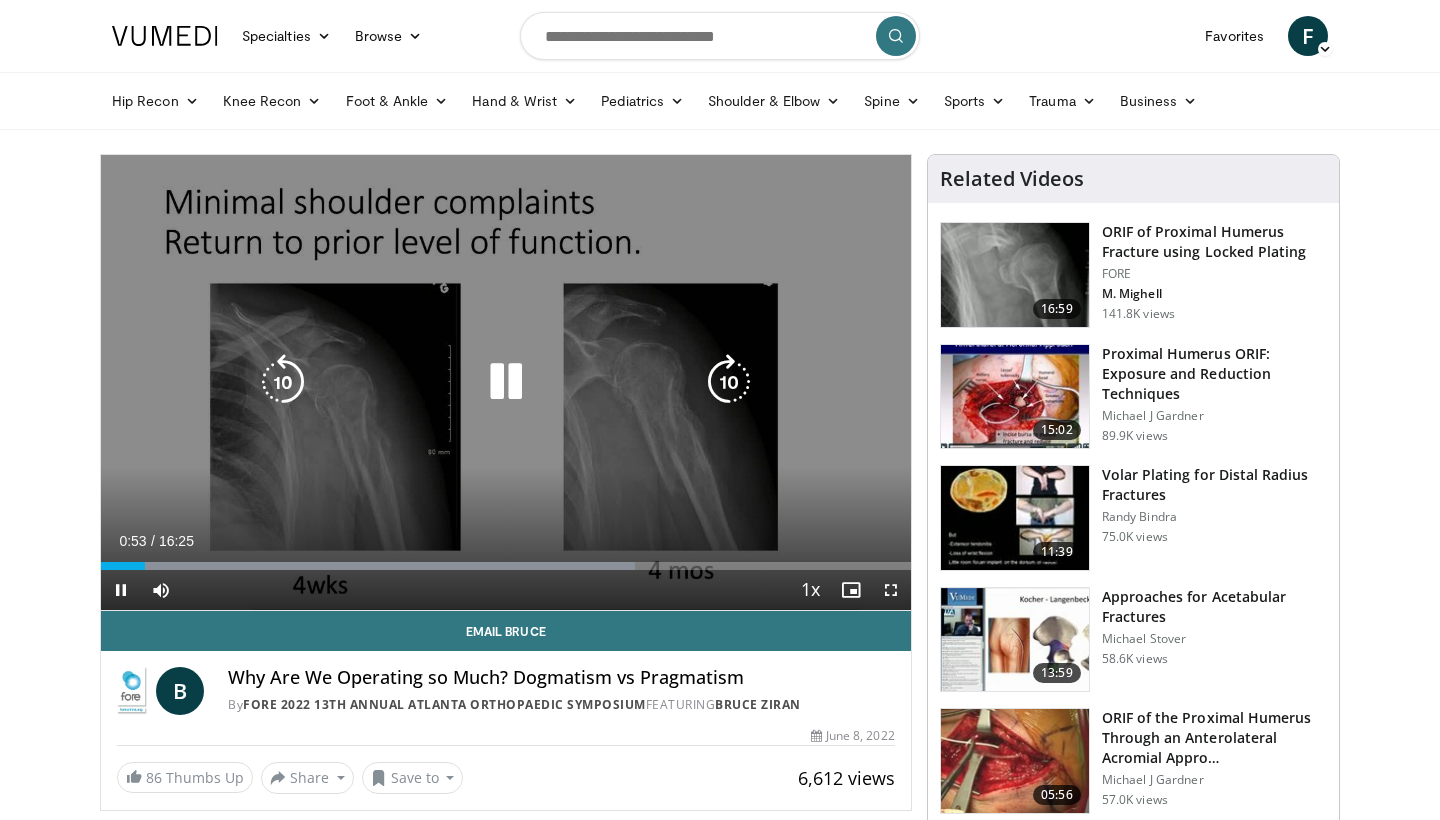 click at bounding box center (506, 382) 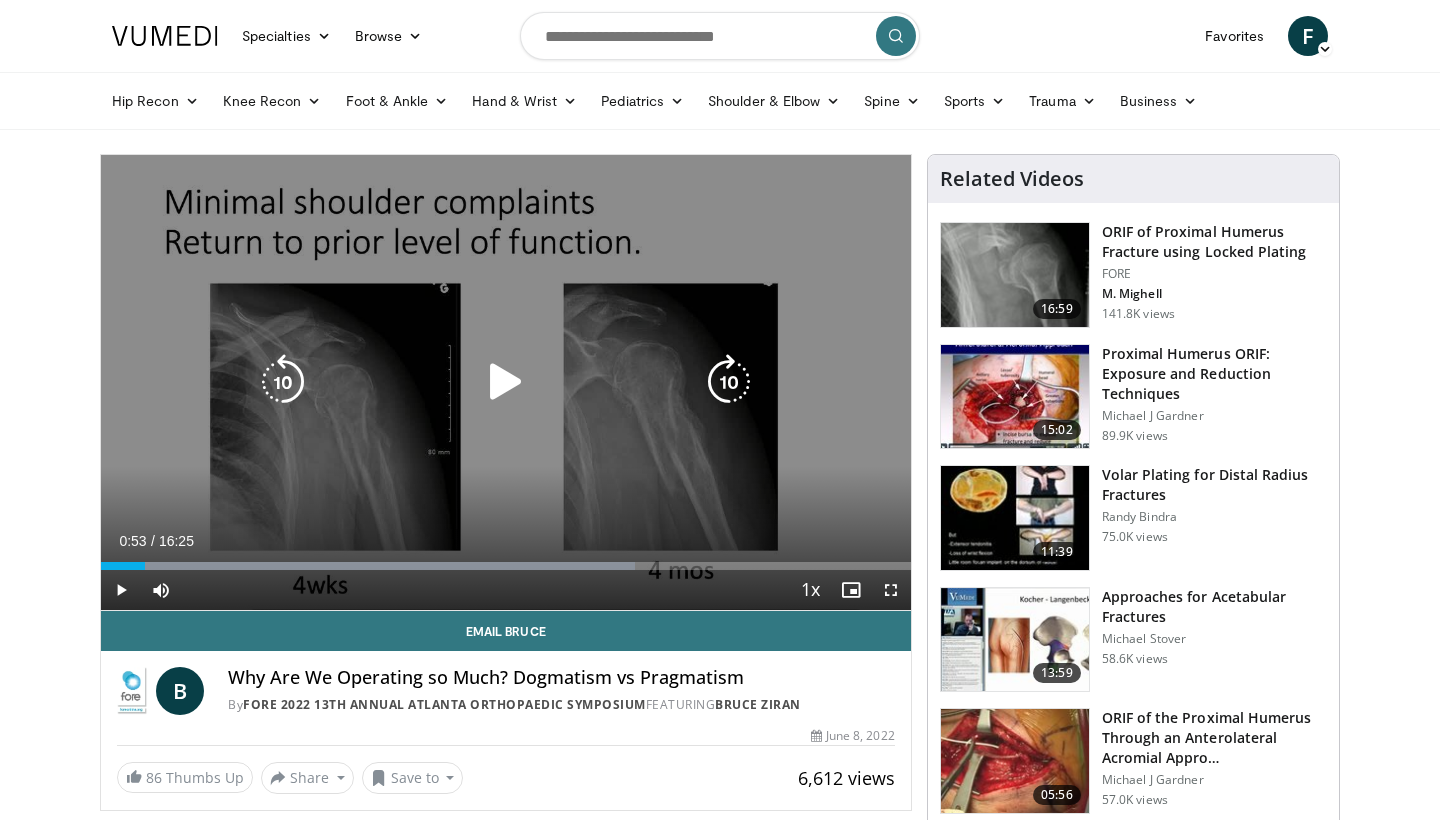 click at bounding box center (506, 382) 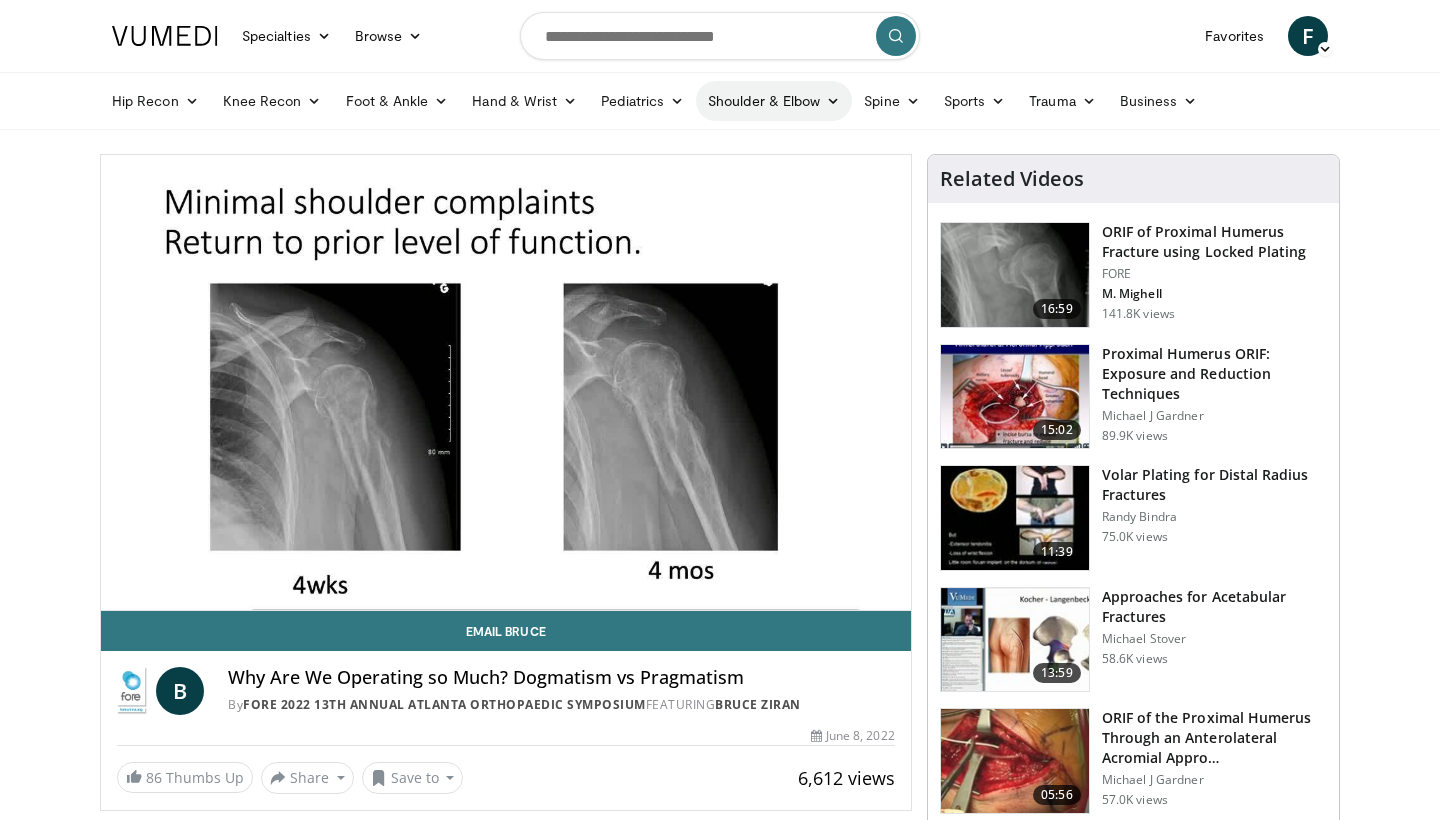 click on "Shoulder & Elbow" at bounding box center (774, 101) 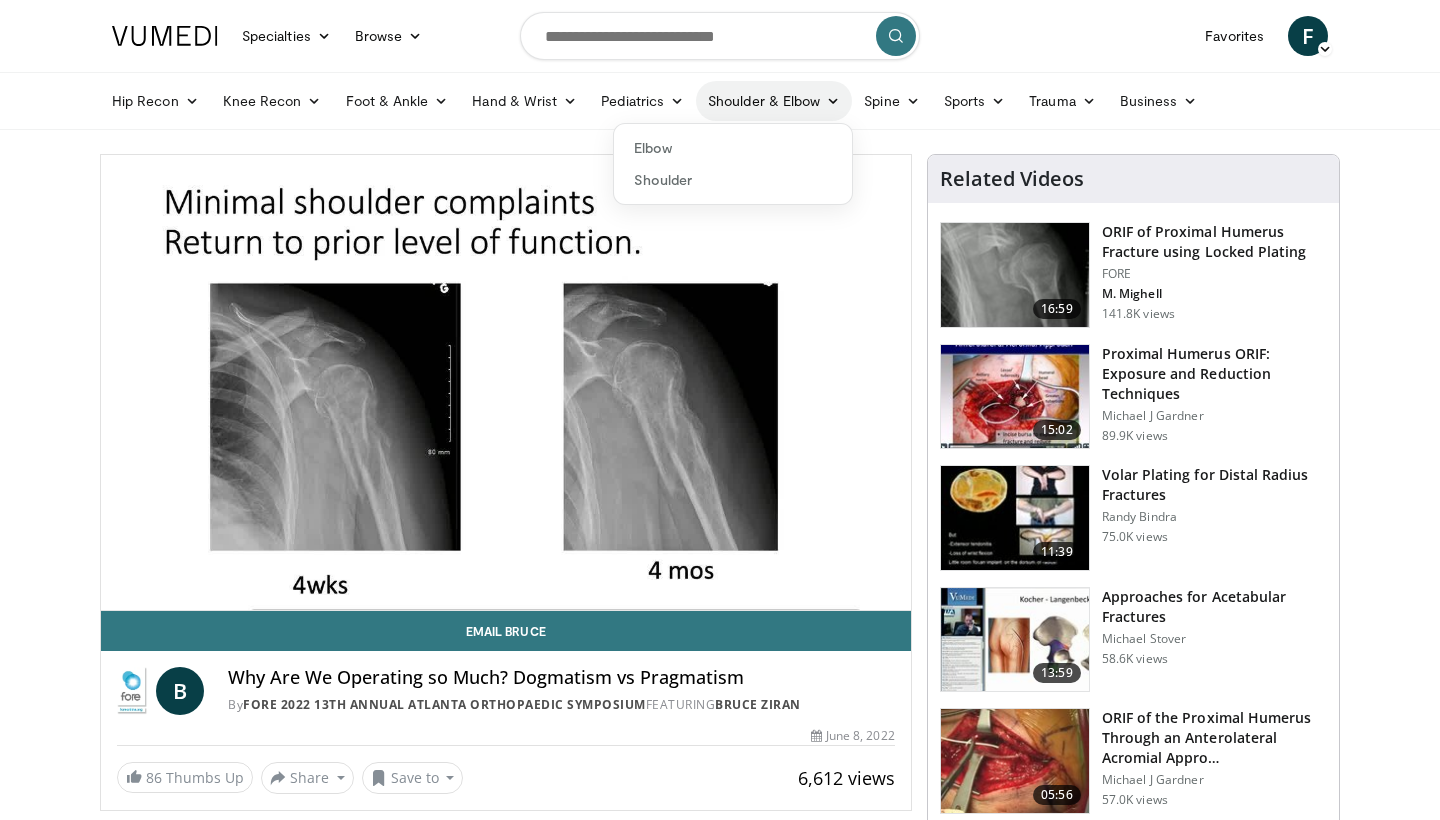 click on "Shoulder & Elbow" at bounding box center (774, 101) 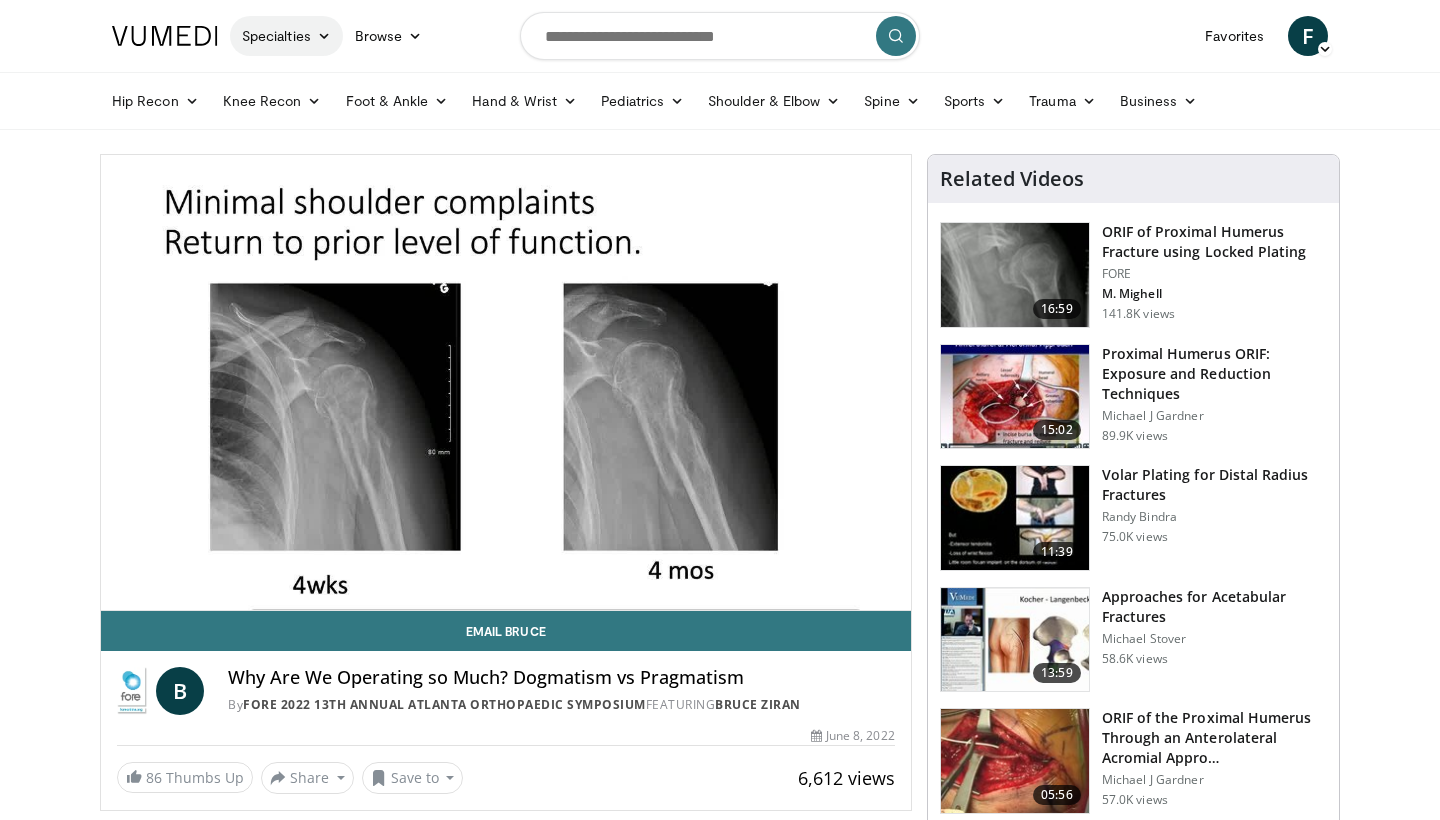 click on "Specialties" at bounding box center (286, 36) 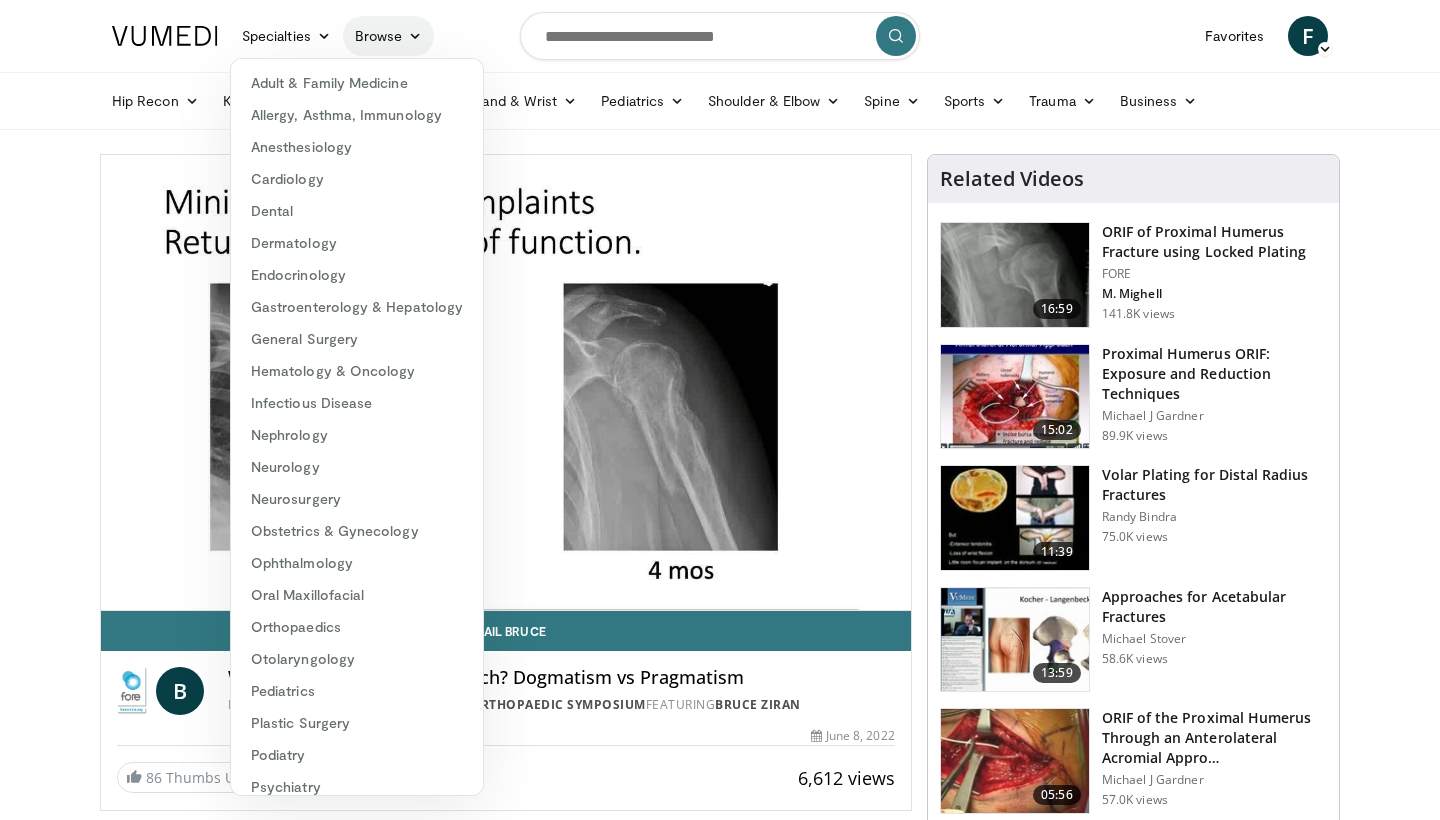 click on "Browse" at bounding box center [389, 36] 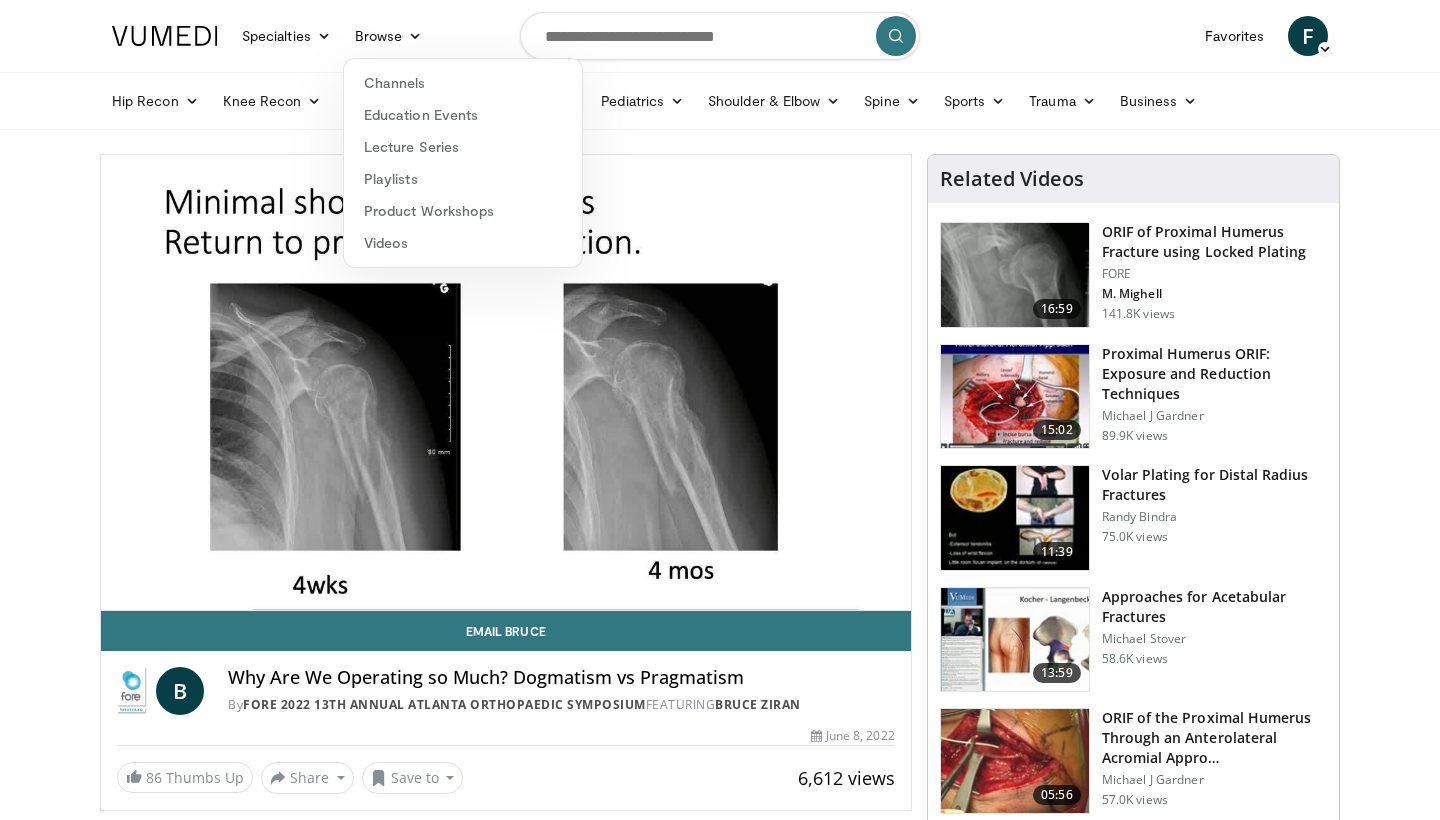click on "Specialties
Adult & Family Medicine
Allergy, Asthma, Immunology
Anesthesiology
Cardiology
Dental
Dermatology
Endocrinology
Gastroenterology & Hepatology
General Surgery
Hematology & Oncology
Infectious Disease
Nephrology
Neurology
Neurosurgery
Obstetrics & Gynecology
Ophthalmology
Oral Maxillofacial
Orthopaedics
Otolaryngology
Pediatrics
Plastic Surgery
Podiatry
Psychiatry
Pulmonology
Radiation Oncology
Radiology
Rheumatology
Urology
Browse
F" at bounding box center (720, 36) 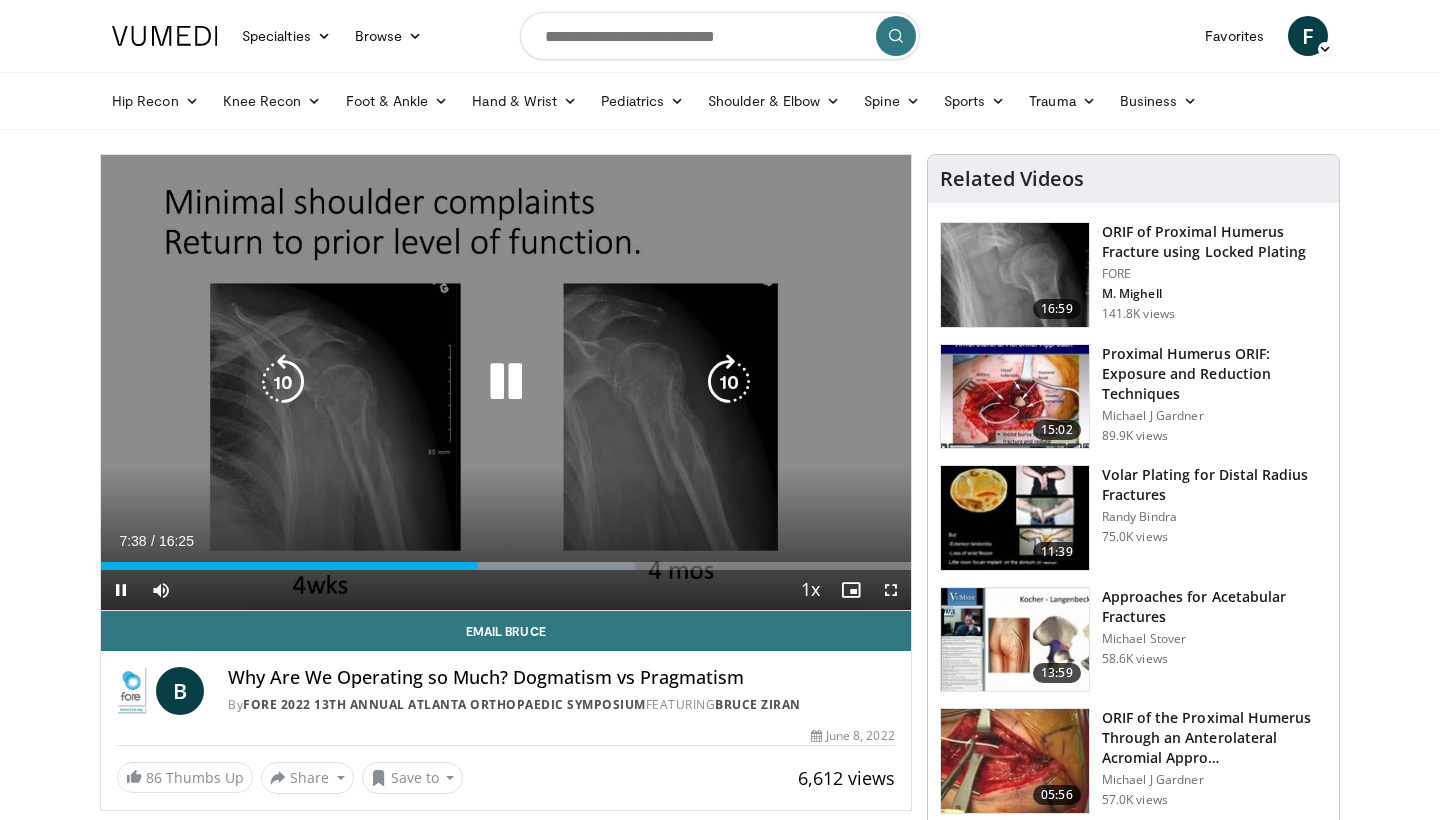 click at bounding box center (506, 382) 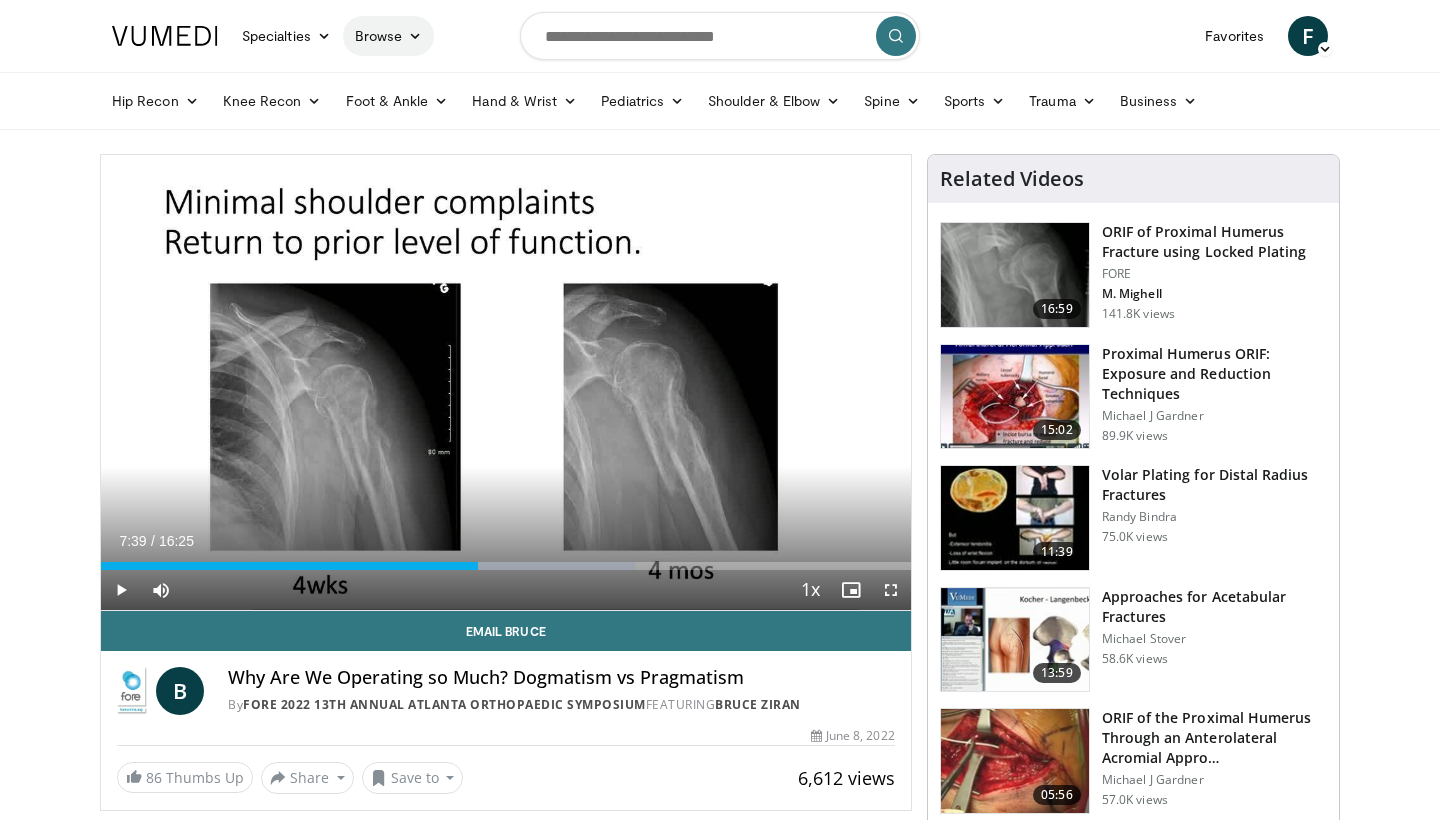 click on "Browse" at bounding box center [389, 36] 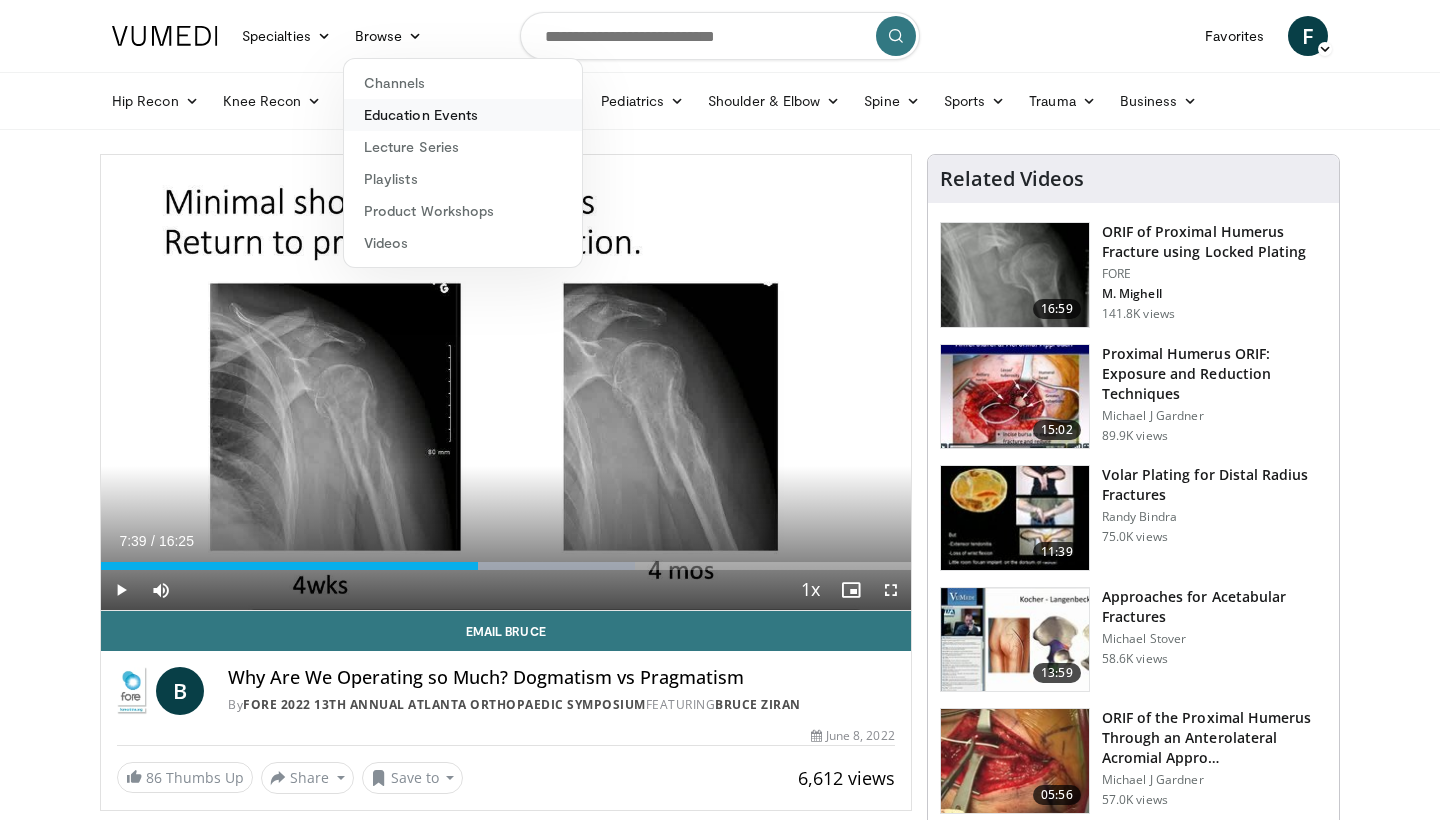 click on "Education Events" at bounding box center [463, 115] 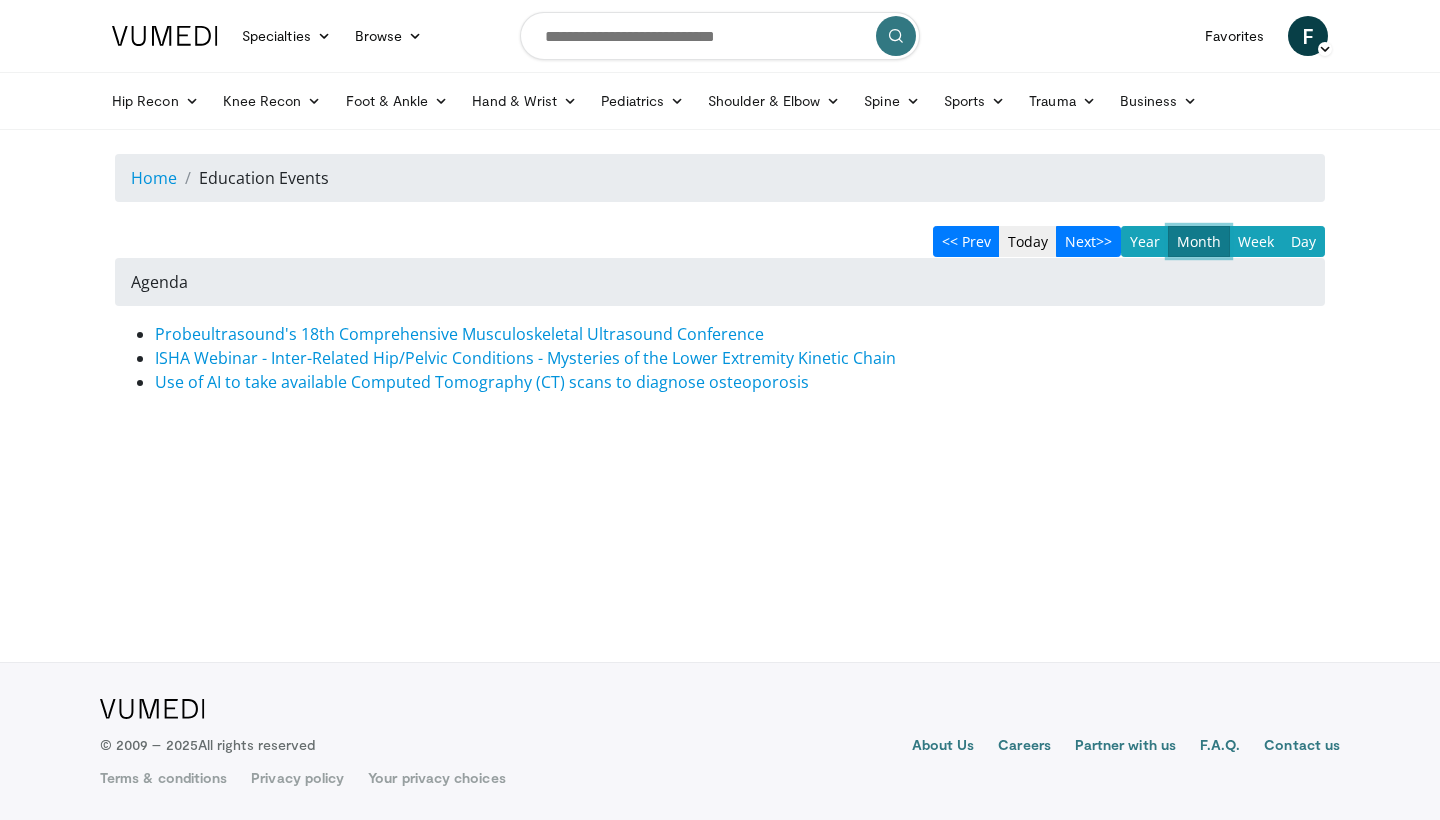 scroll, scrollTop: 0, scrollLeft: 0, axis: both 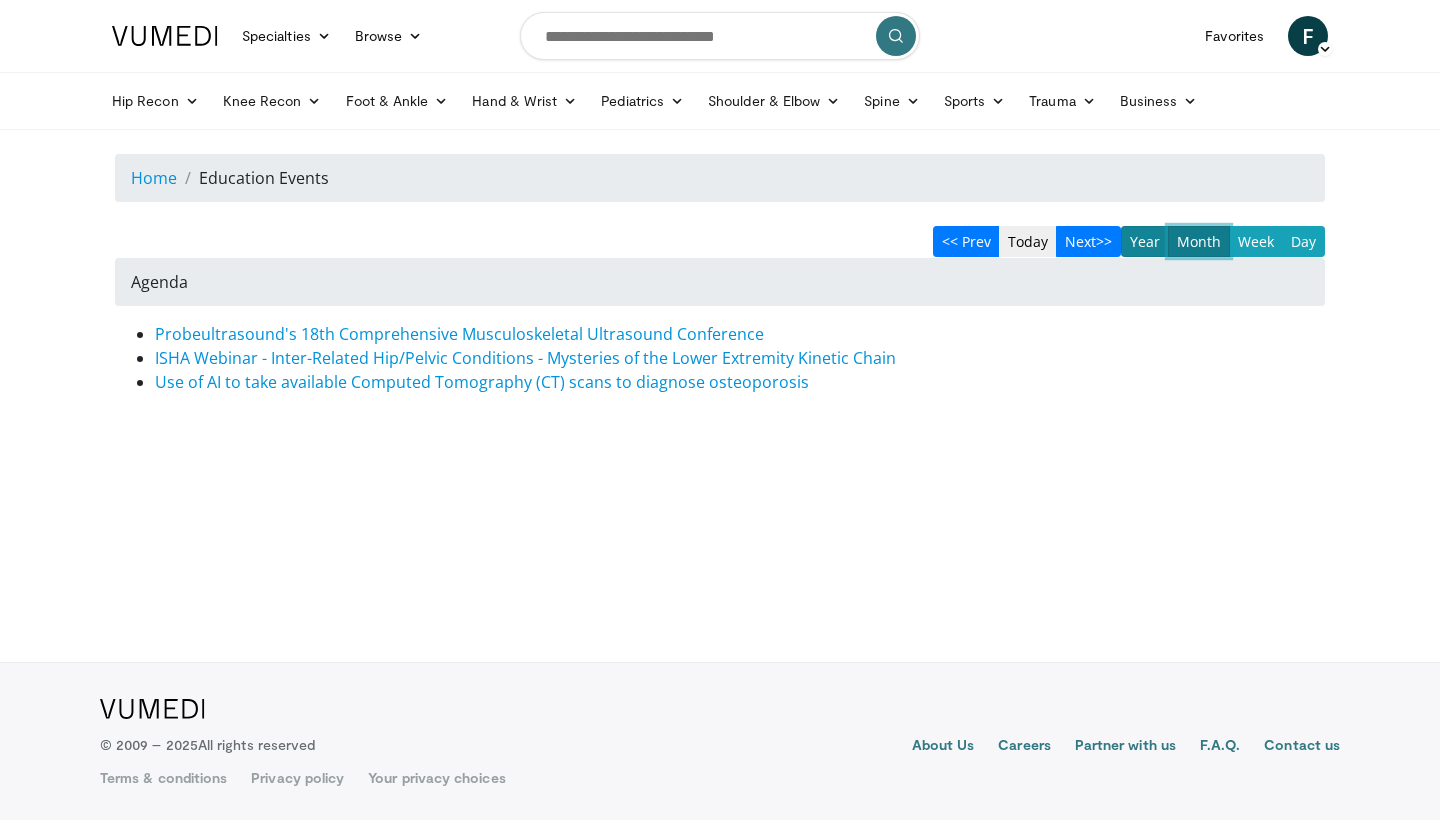 click on "Year" at bounding box center [1145, 241] 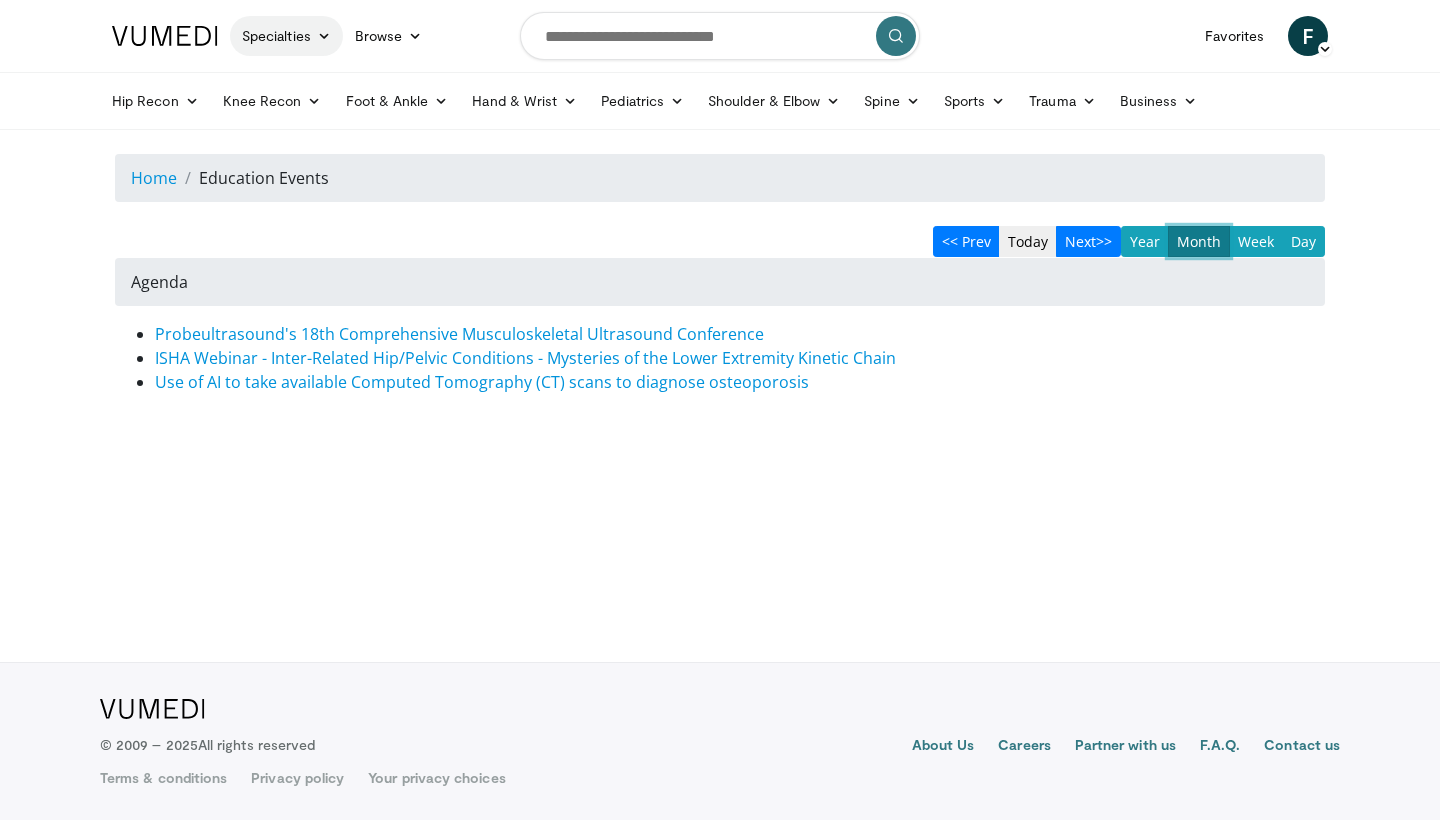 click on "Specialties" at bounding box center [286, 36] 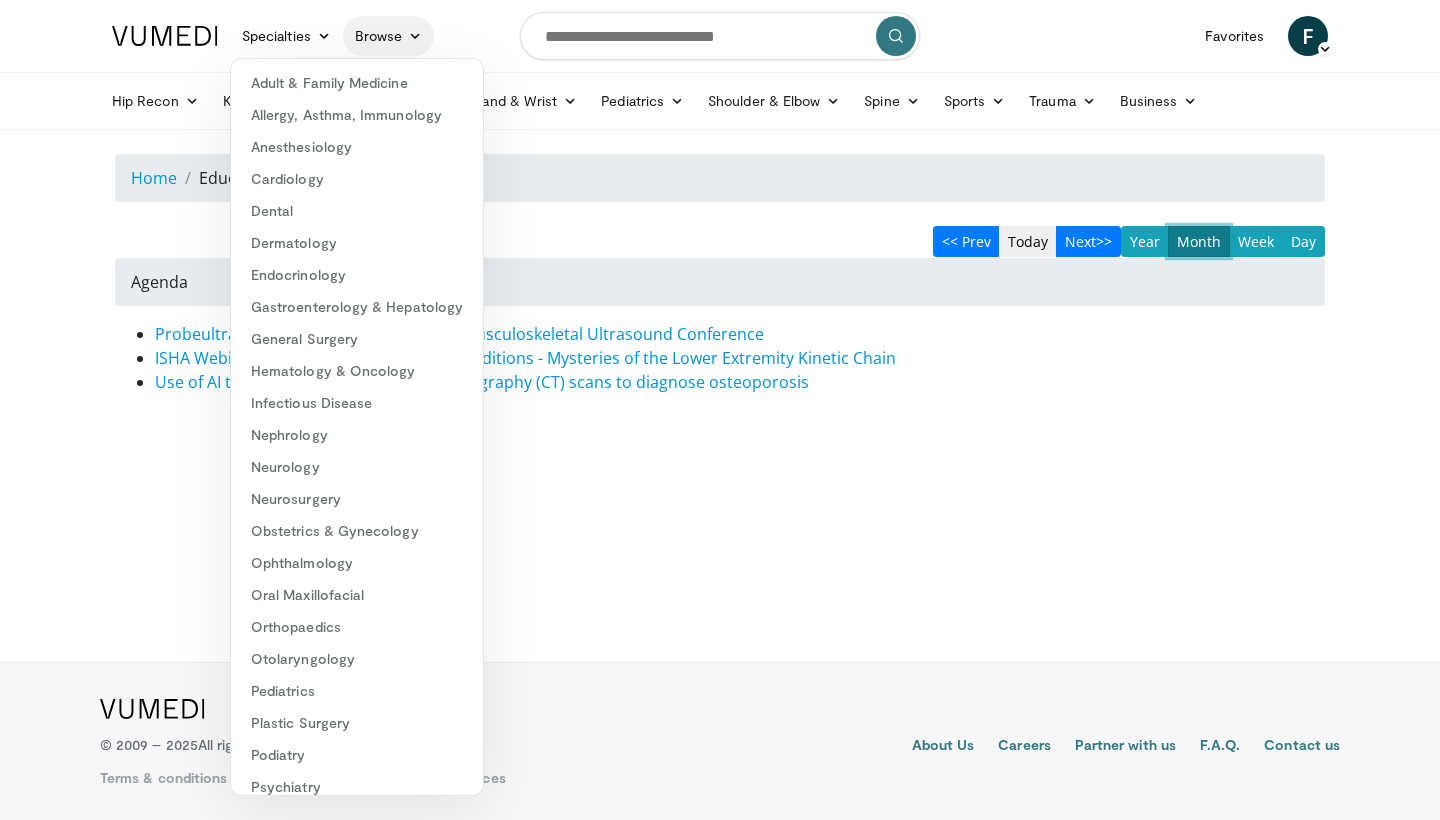 click on "Browse" at bounding box center (389, 36) 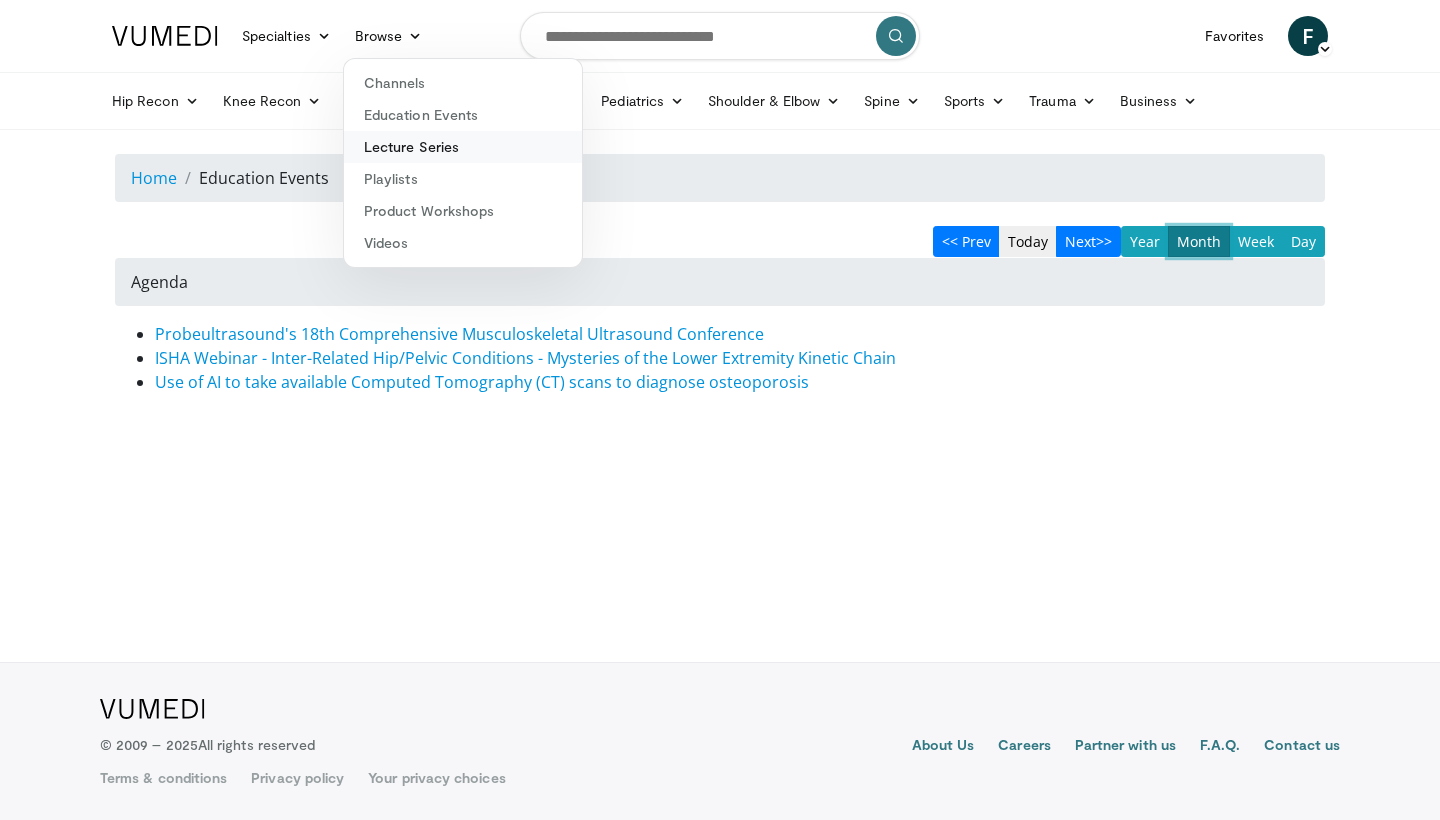 click on "Lecture Series" at bounding box center [463, 147] 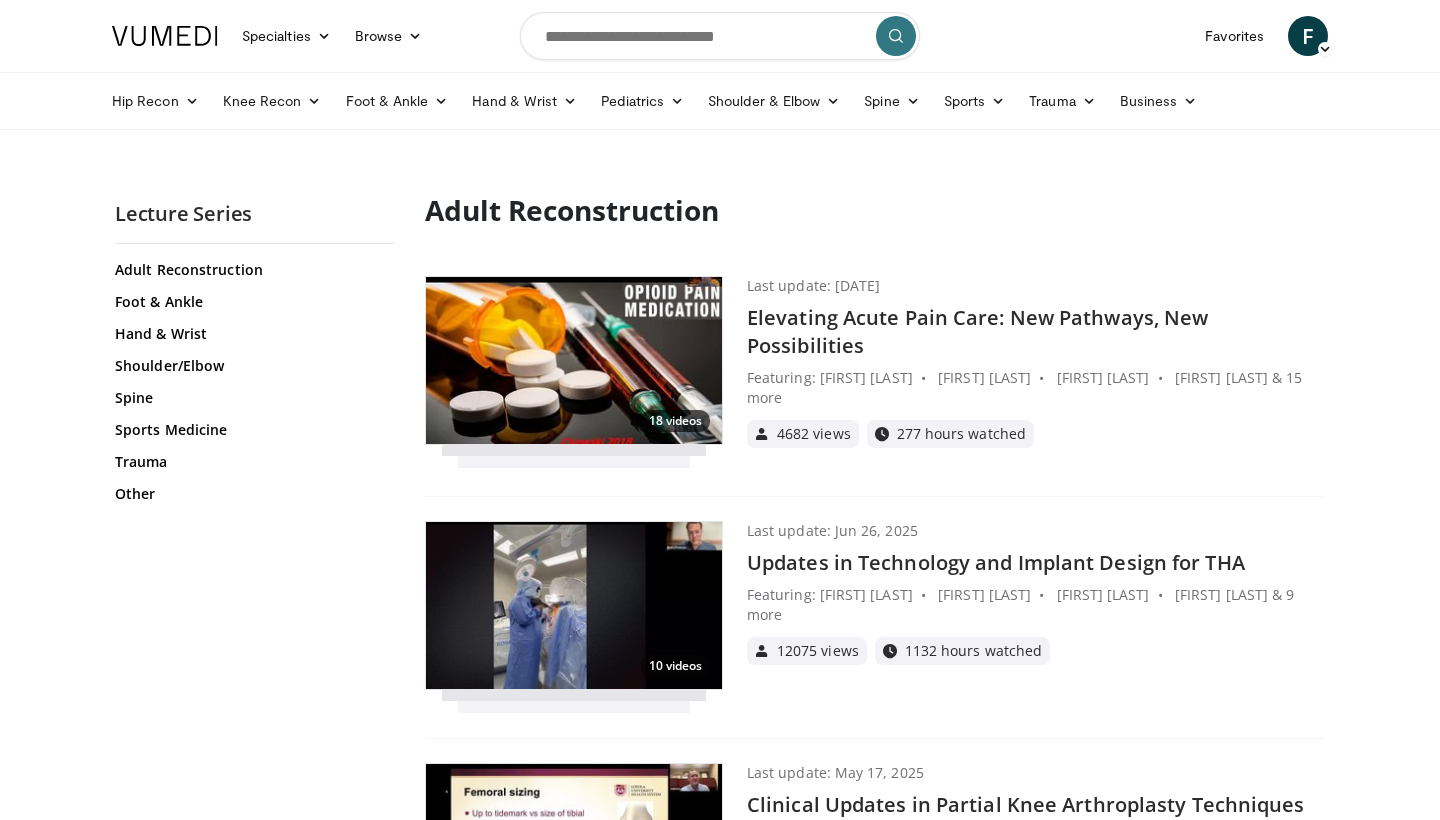 scroll, scrollTop: 0, scrollLeft: 0, axis: both 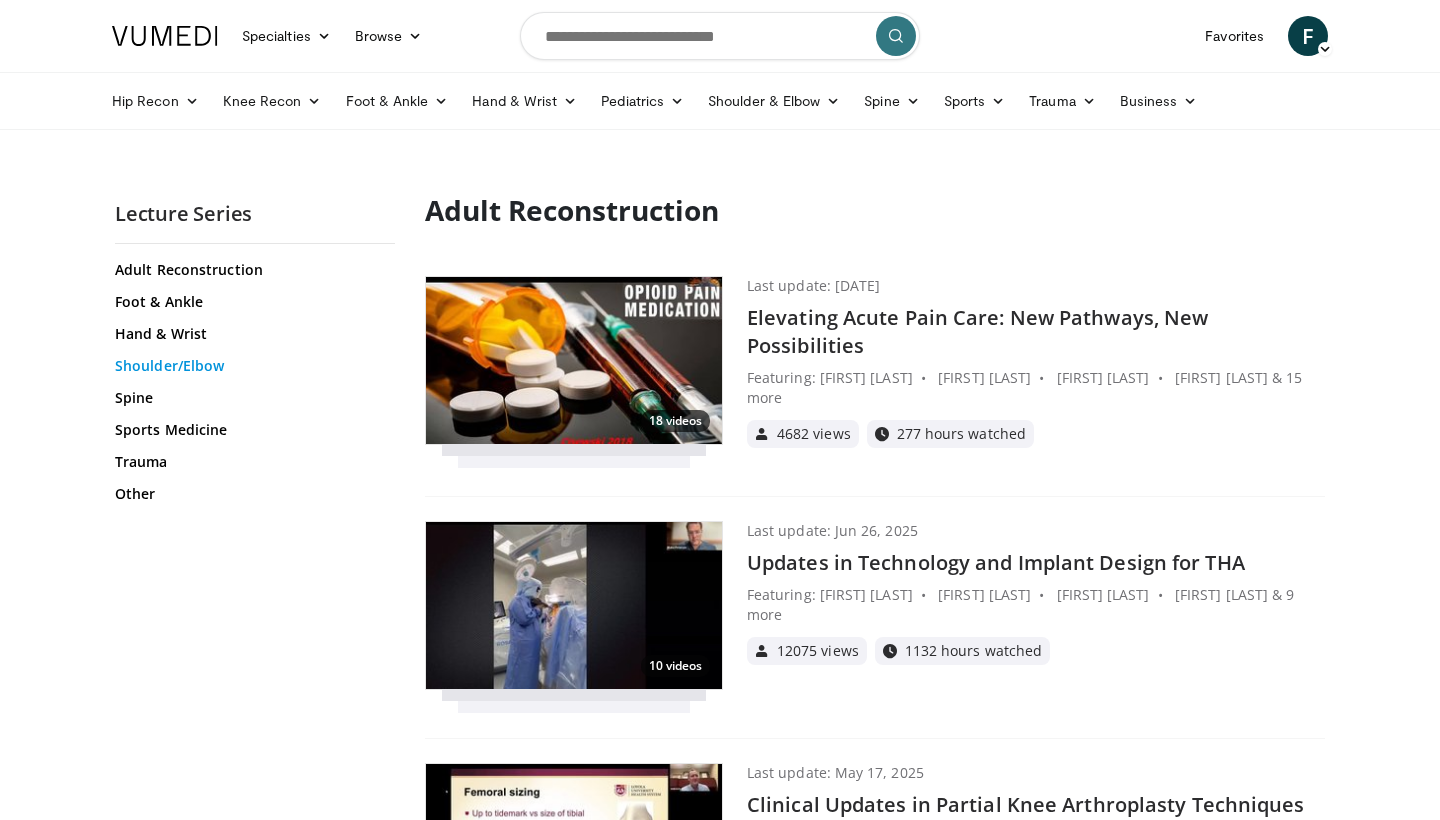 click on "Shoulder/Elbow" at bounding box center (252, 366) 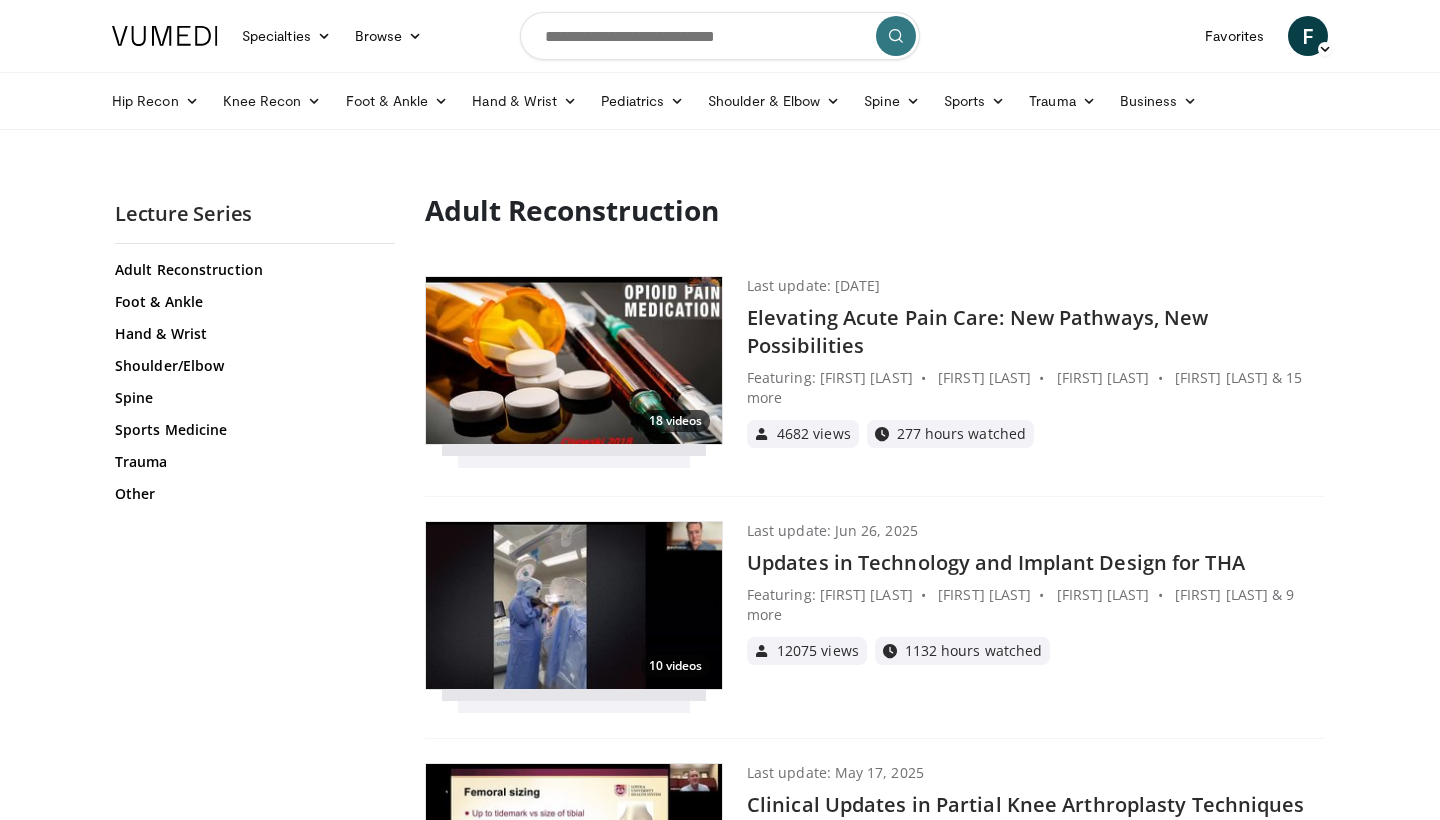 scroll, scrollTop: 0, scrollLeft: 0, axis: both 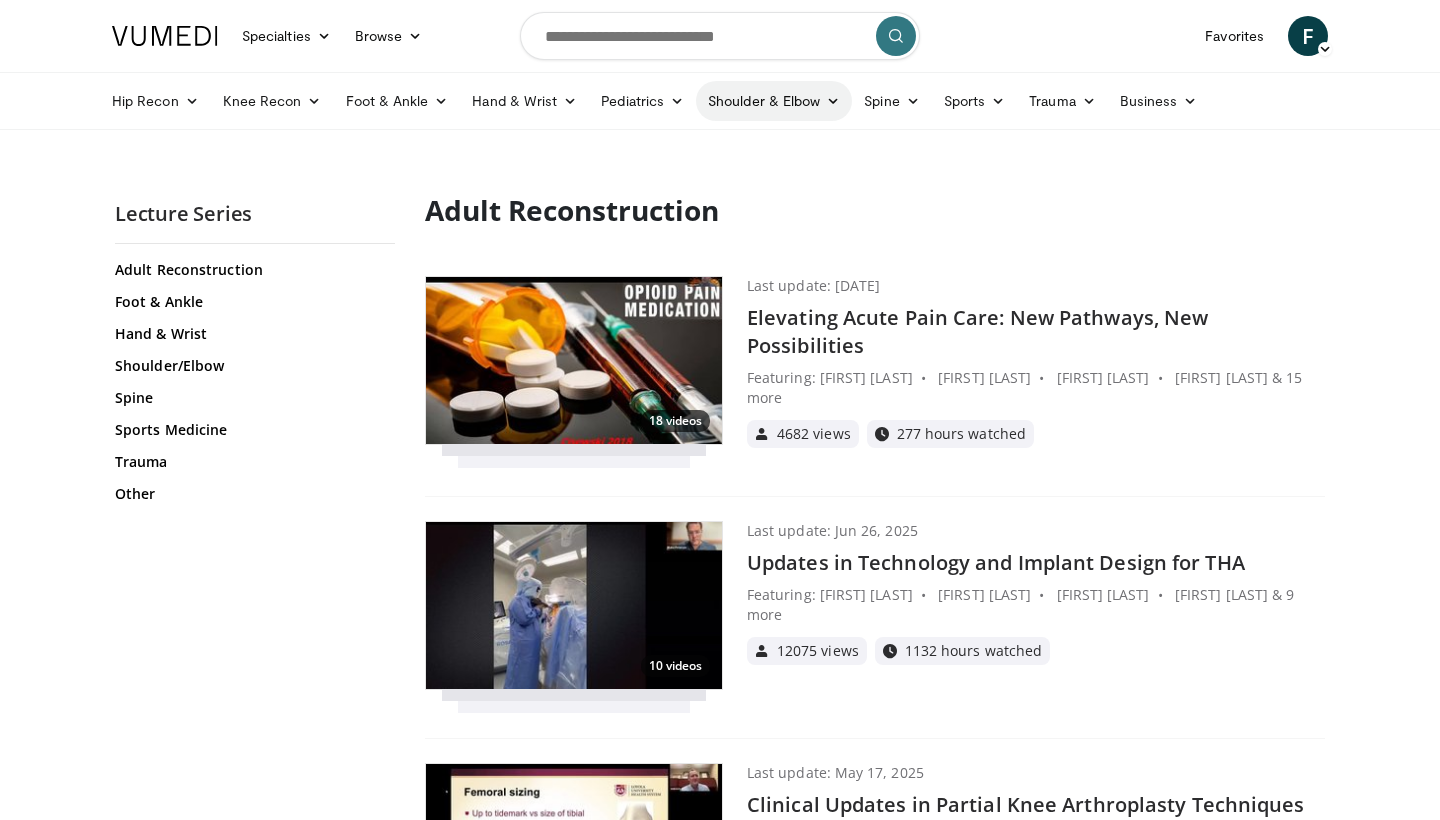 click on "Shoulder & Elbow" at bounding box center (774, 101) 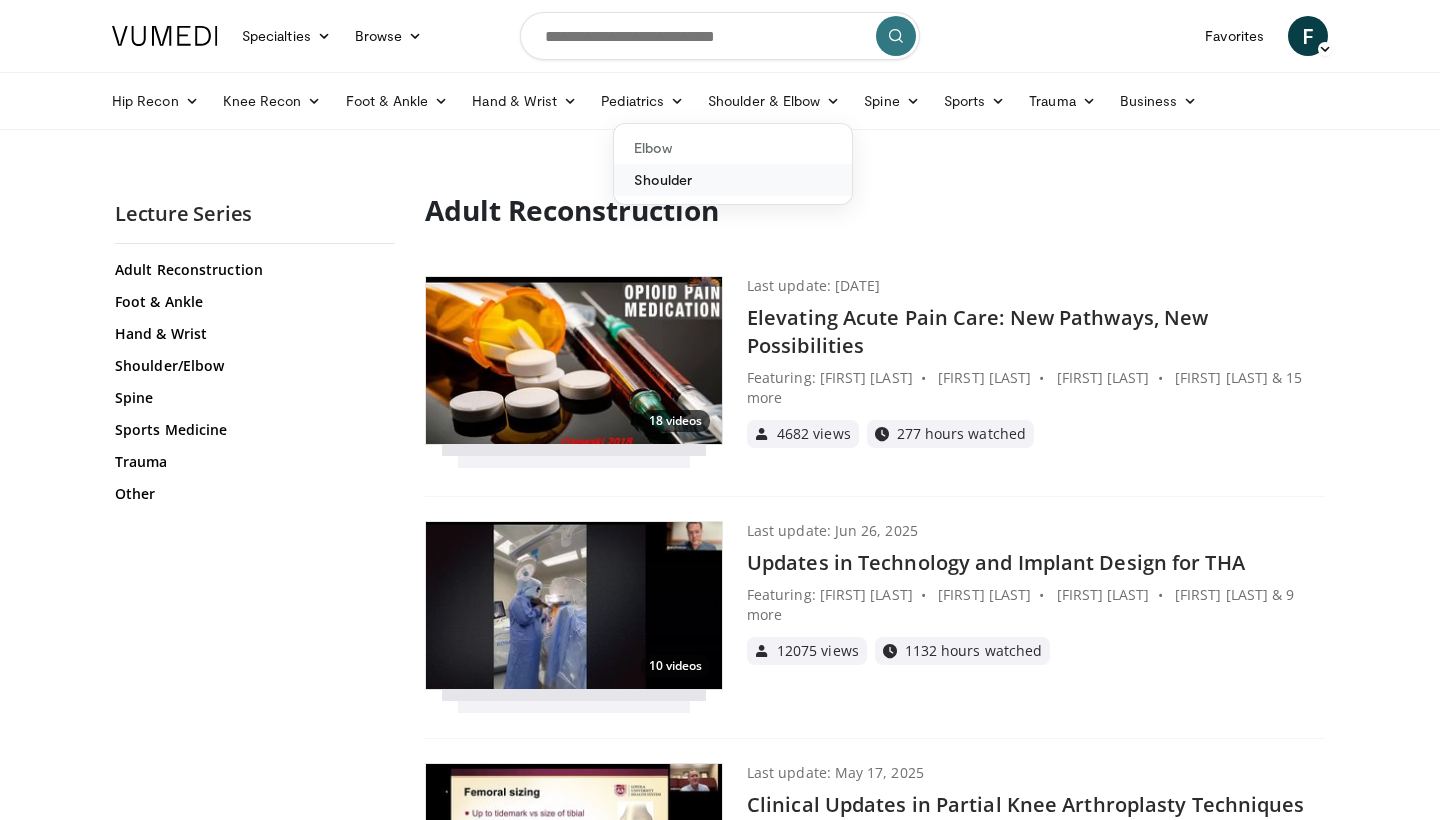 click on "Shoulder" at bounding box center (733, 180) 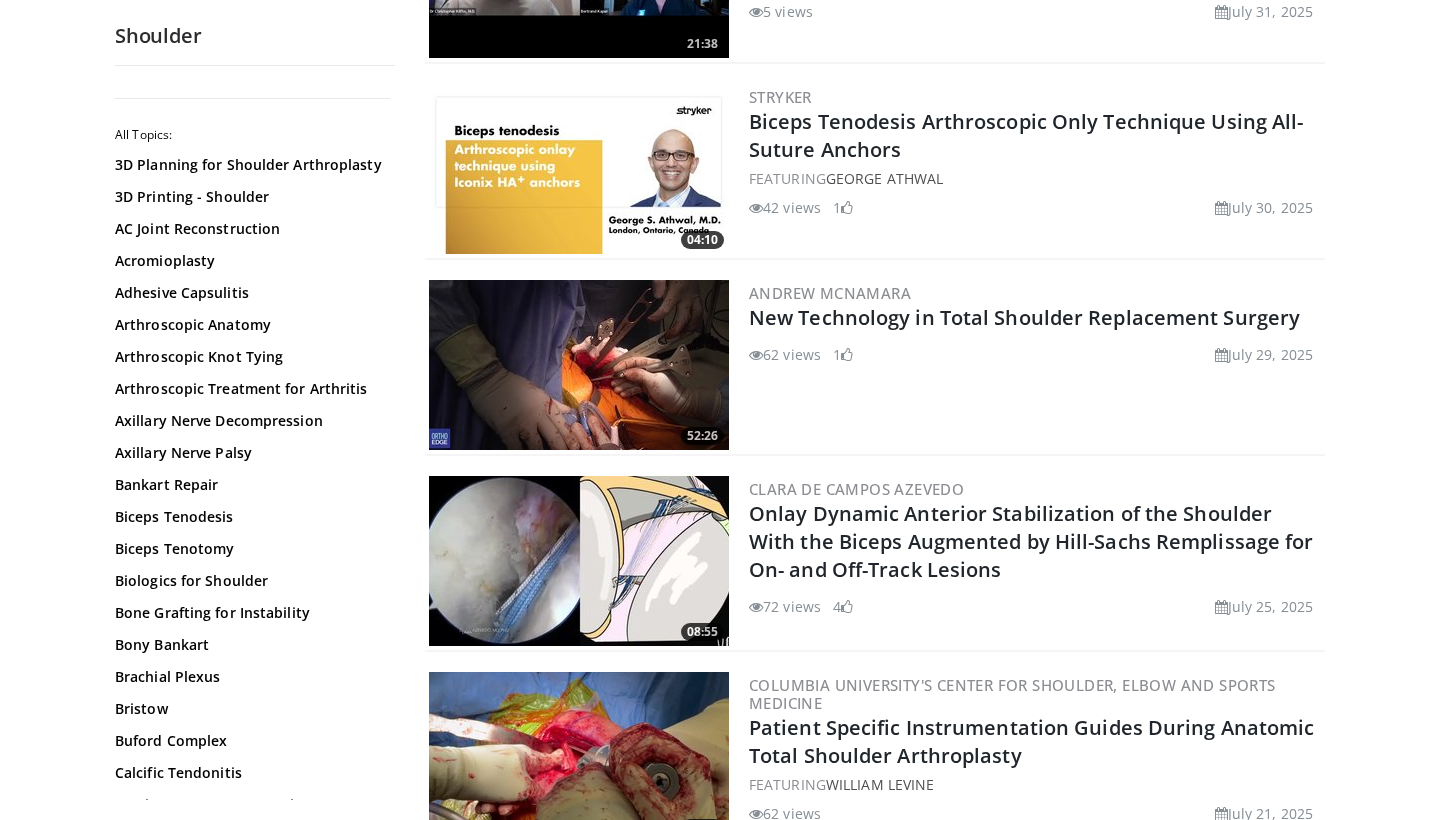scroll, scrollTop: 542, scrollLeft: 0, axis: vertical 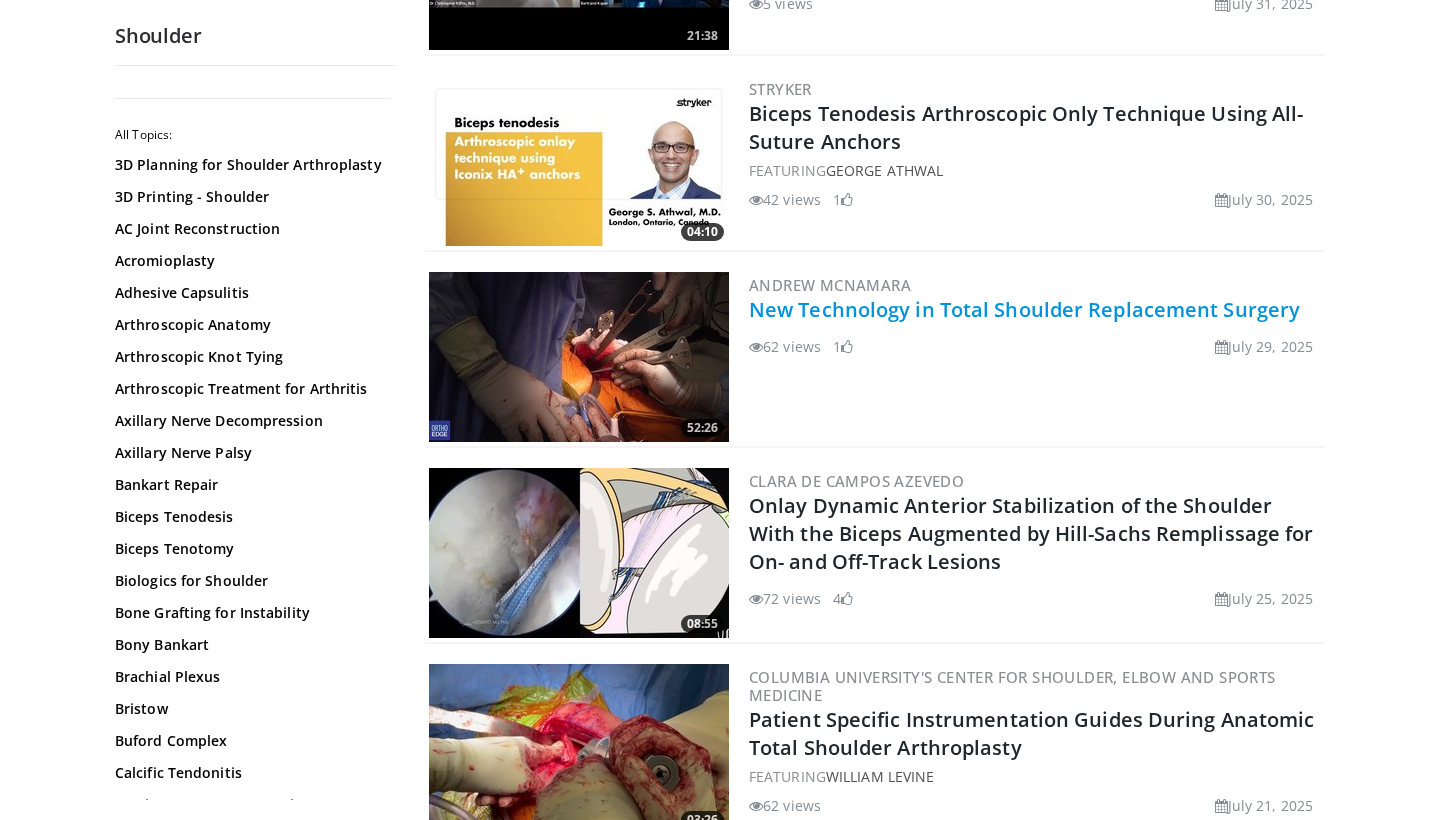 click on "New Technology in Total Shoulder Replacement Surgery" at bounding box center (1024, 309) 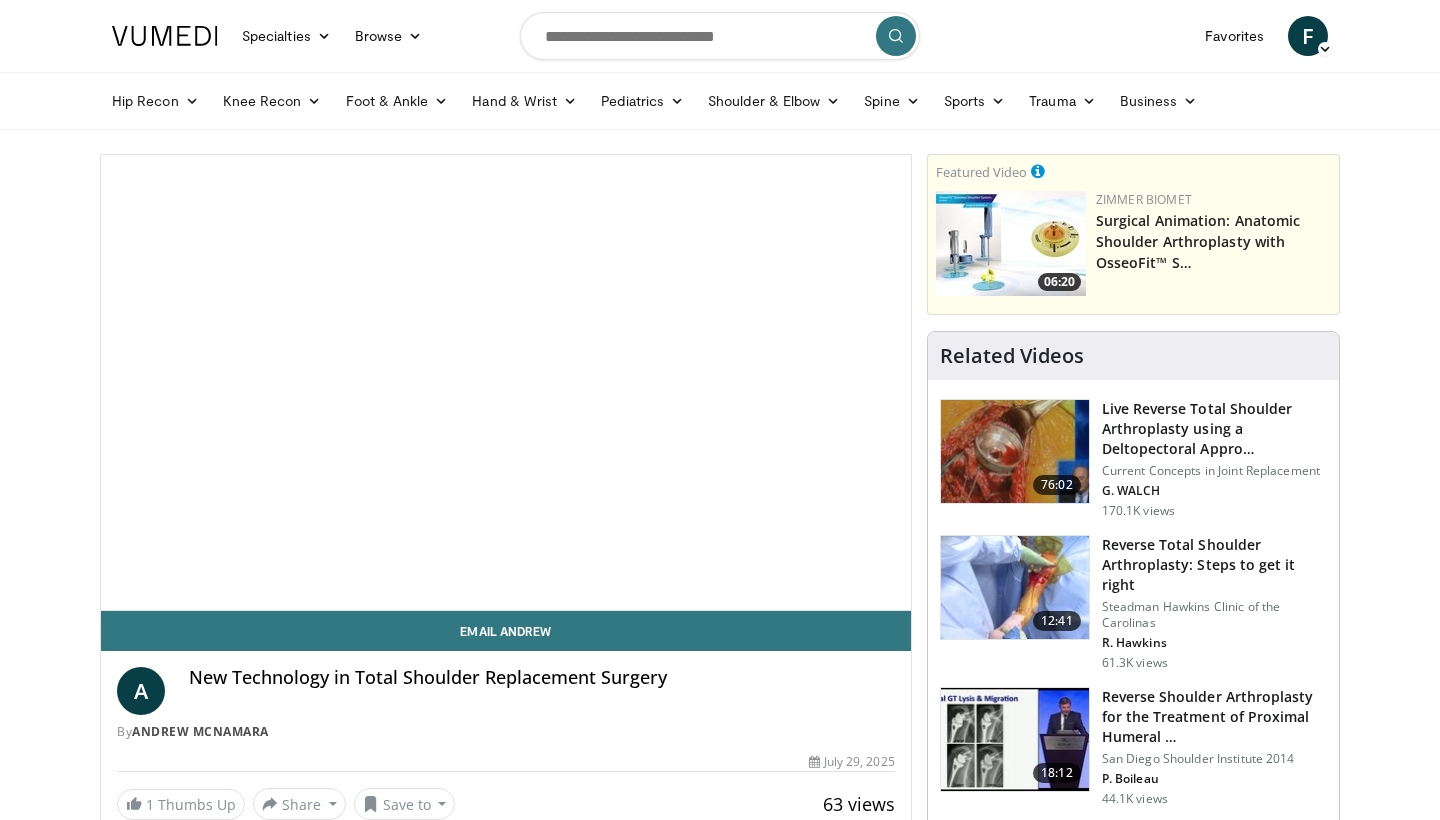 scroll, scrollTop: 0, scrollLeft: 0, axis: both 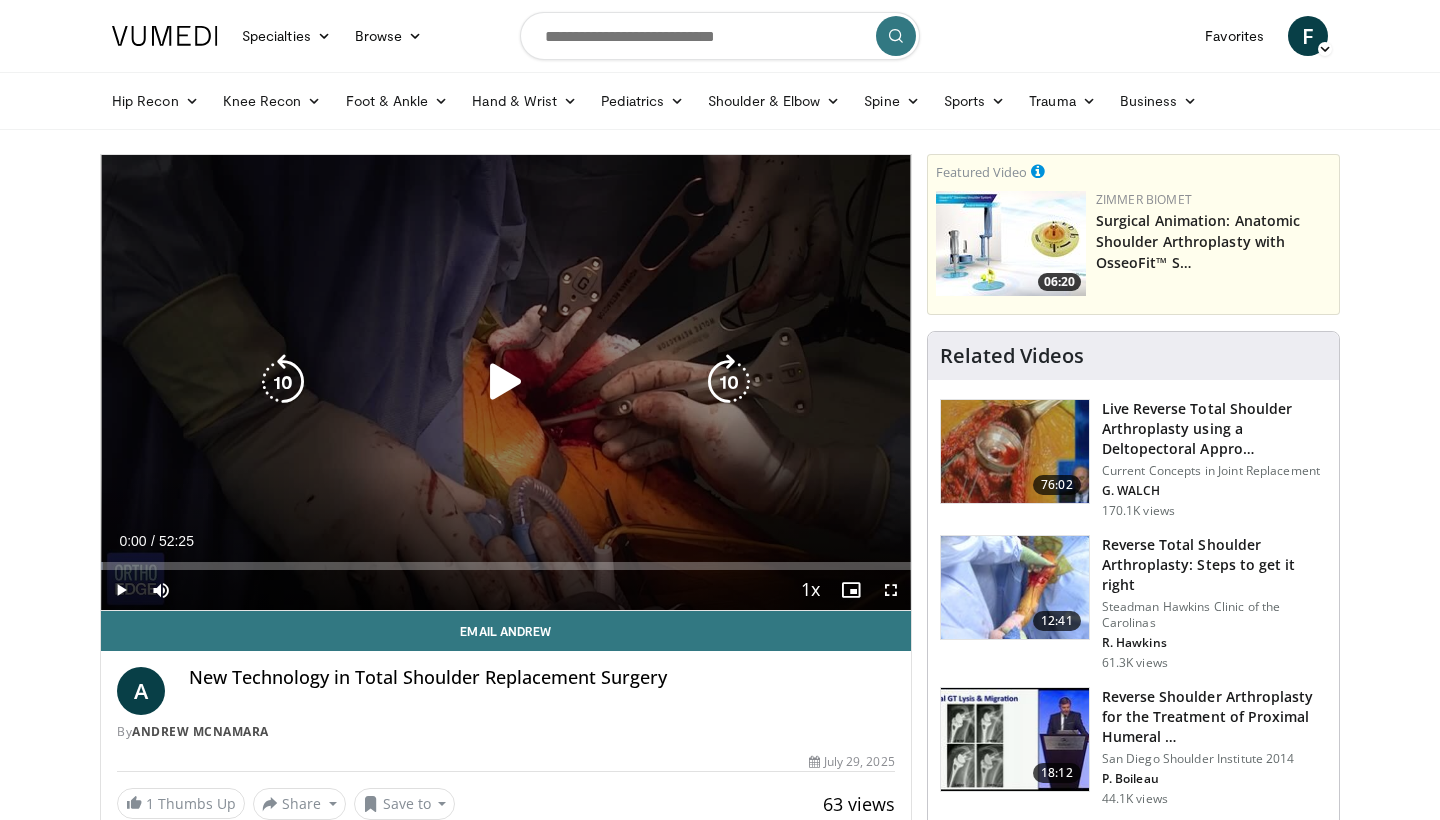 click at bounding box center (506, 382) 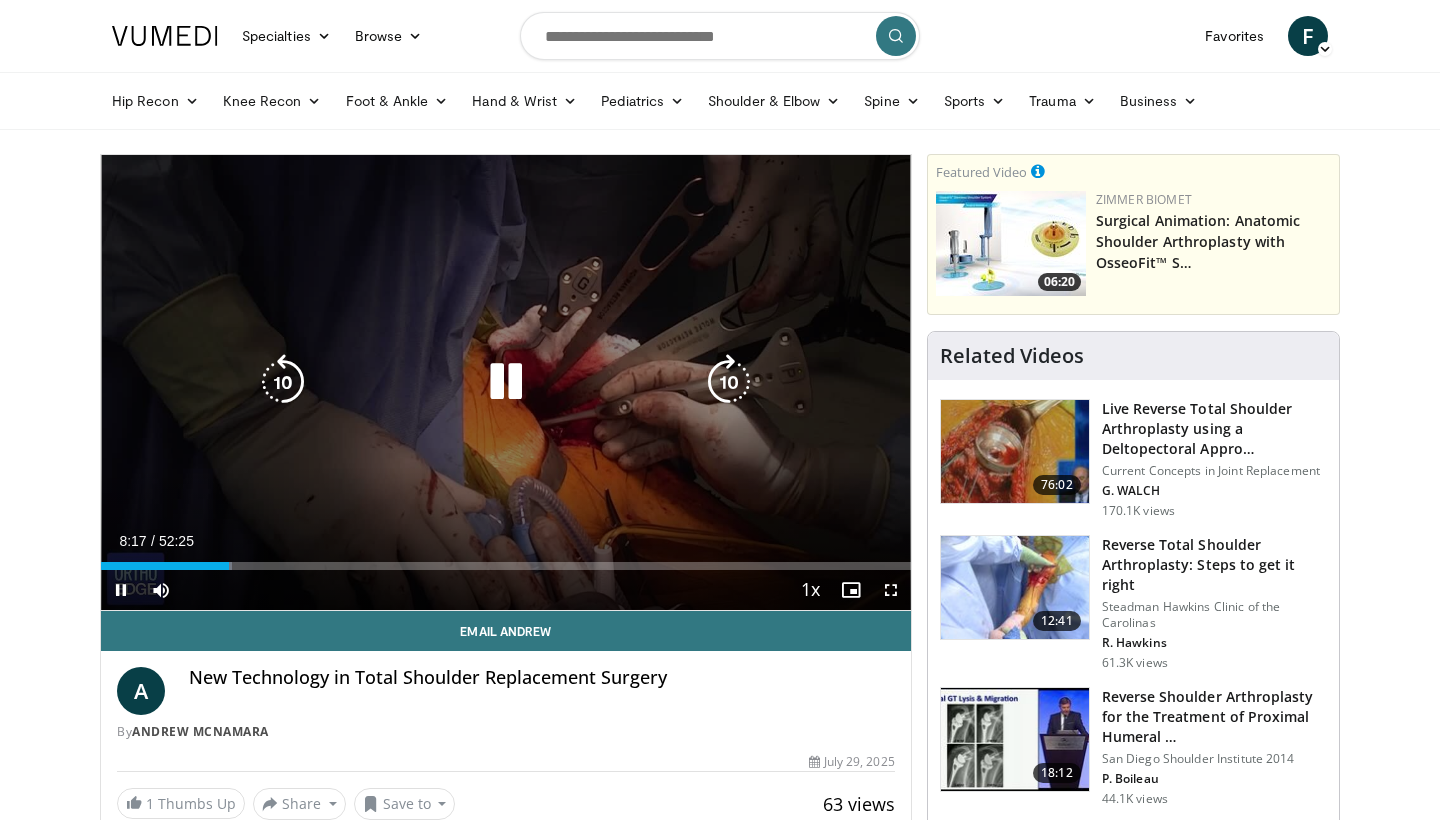 click on "10 seconds
Tap to unmute" at bounding box center [506, 382] 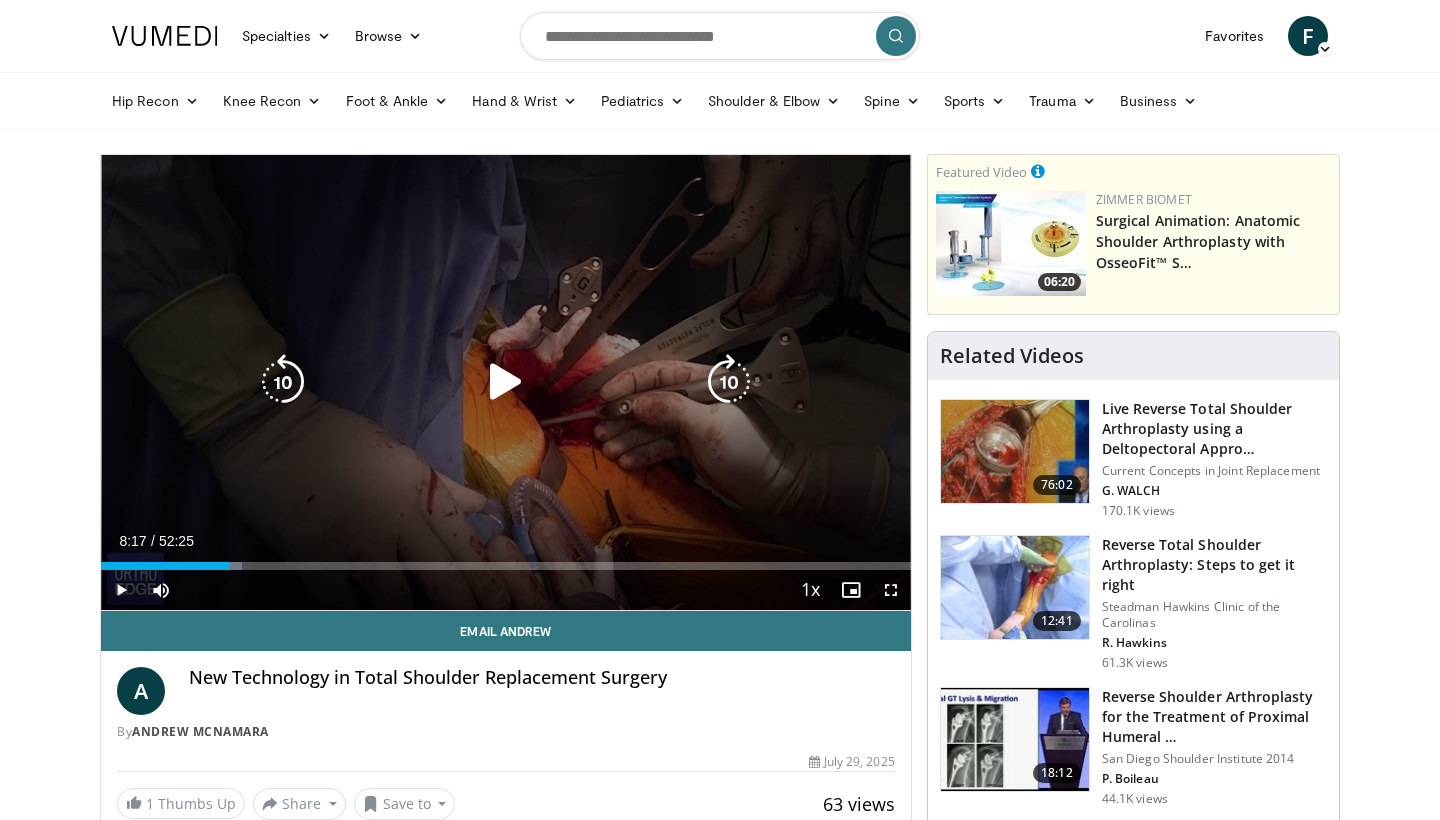 click at bounding box center (506, 382) 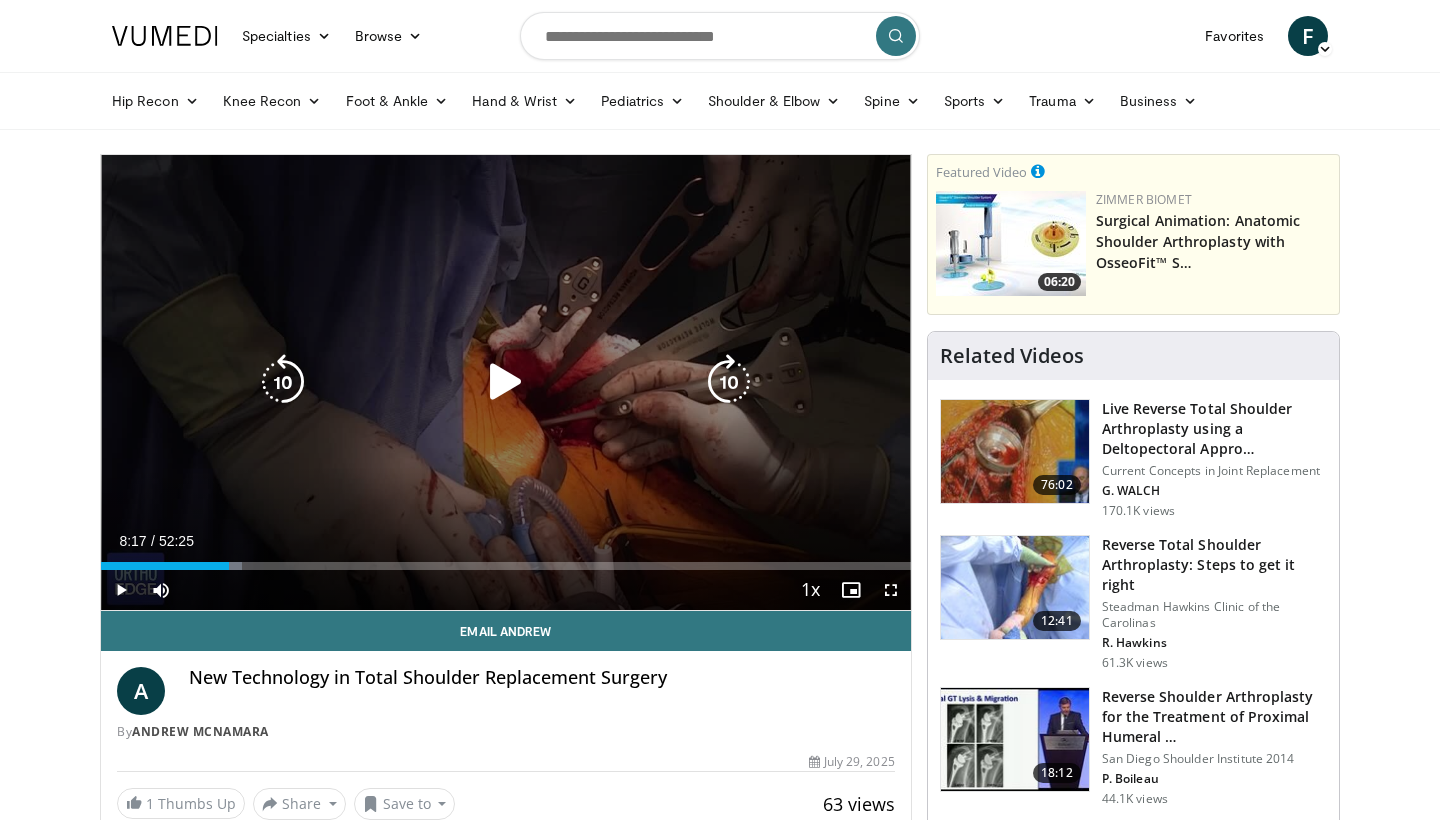 click at bounding box center (506, 382) 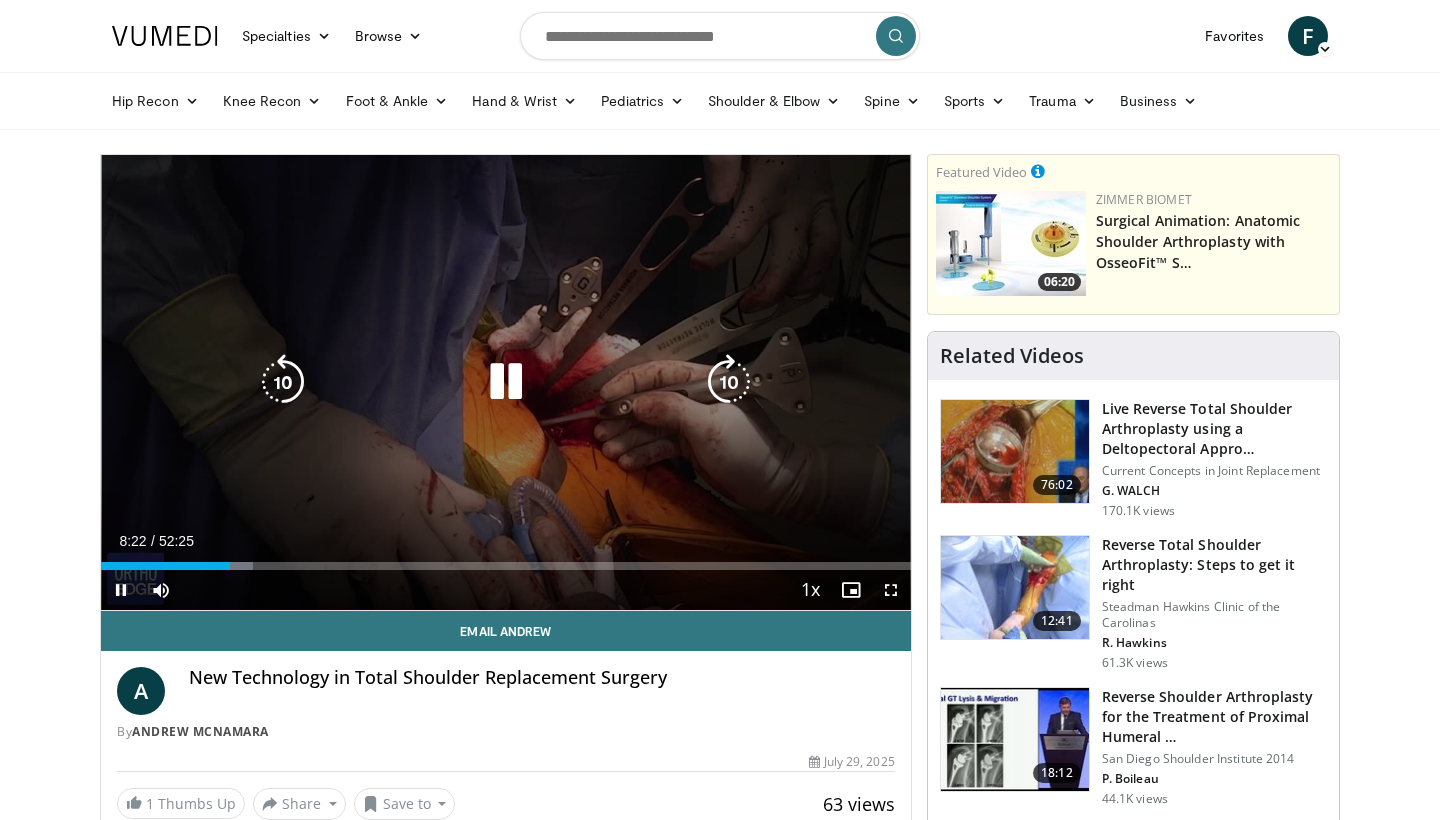 click at bounding box center [506, 382] 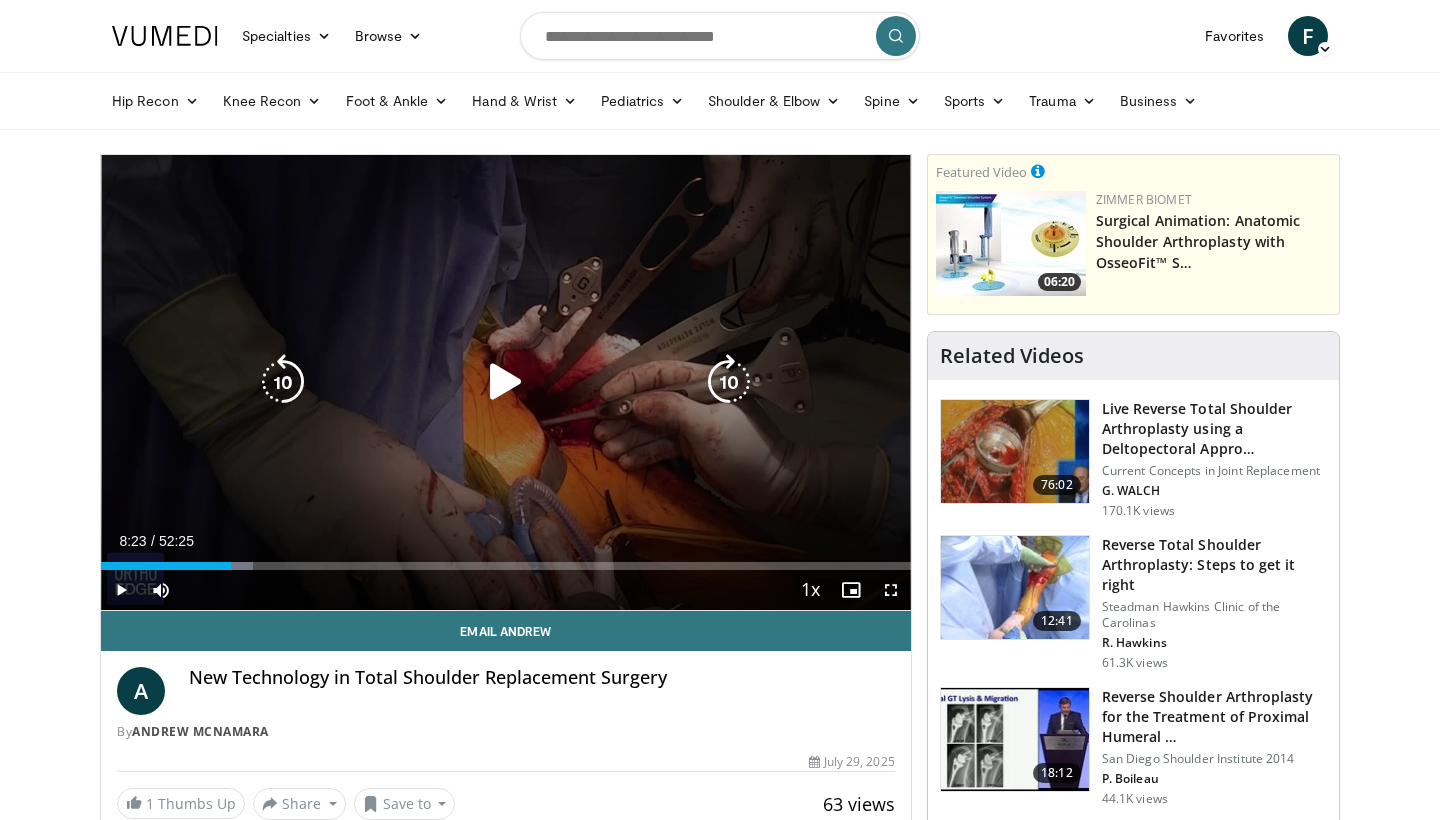 click at bounding box center (506, 382) 